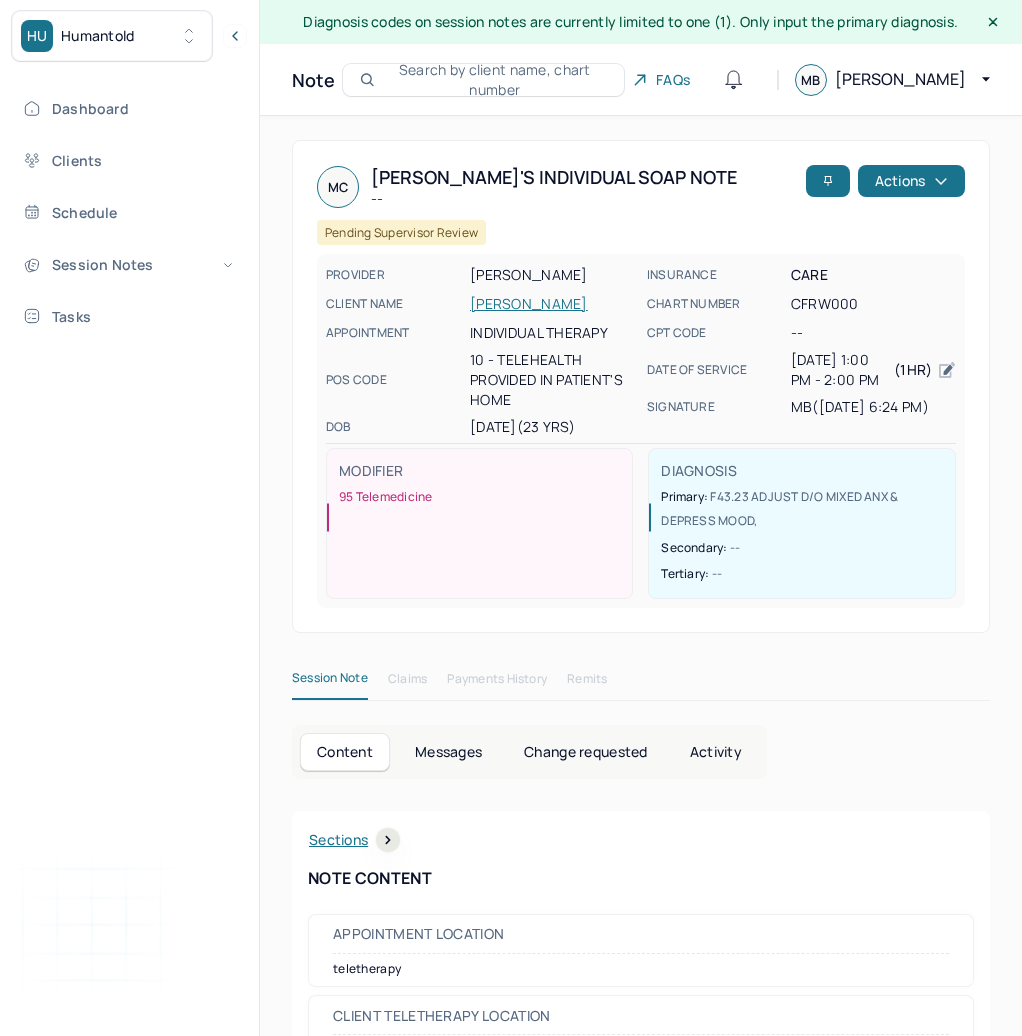 scroll, scrollTop: 0, scrollLeft: 0, axis: both 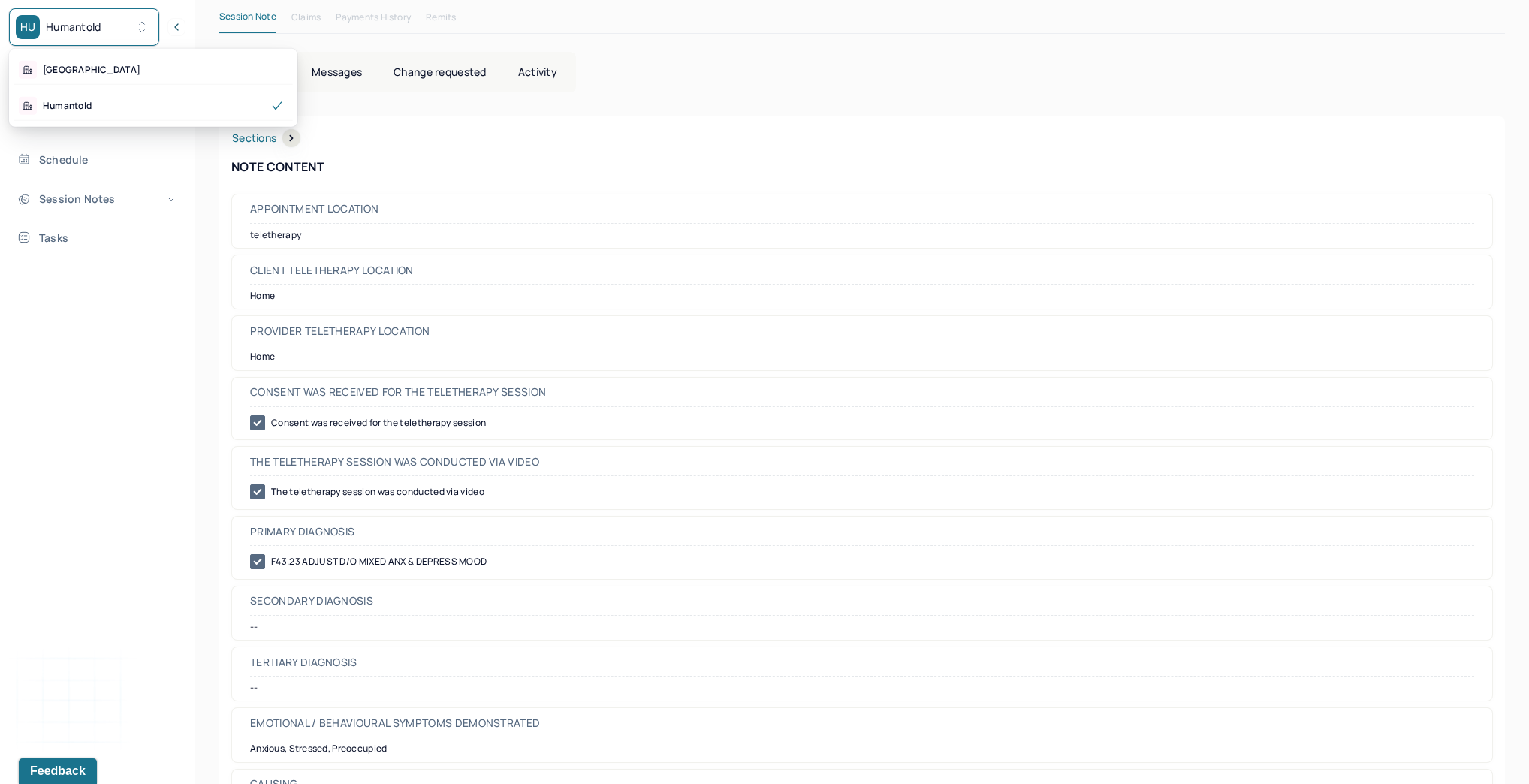 click on "Humantold" at bounding box center [74, 27] 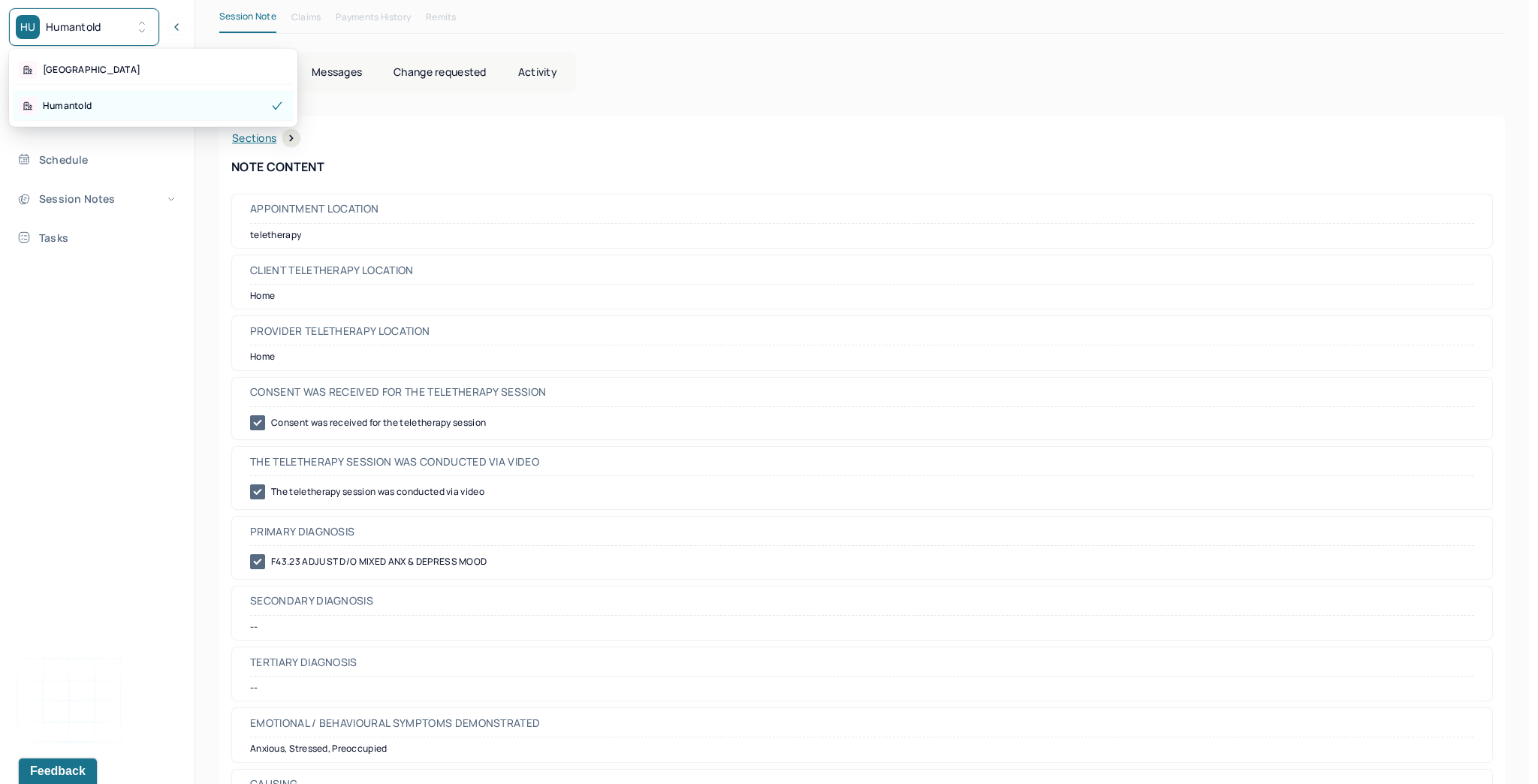 click on "Humantold" at bounding box center (67, 106) 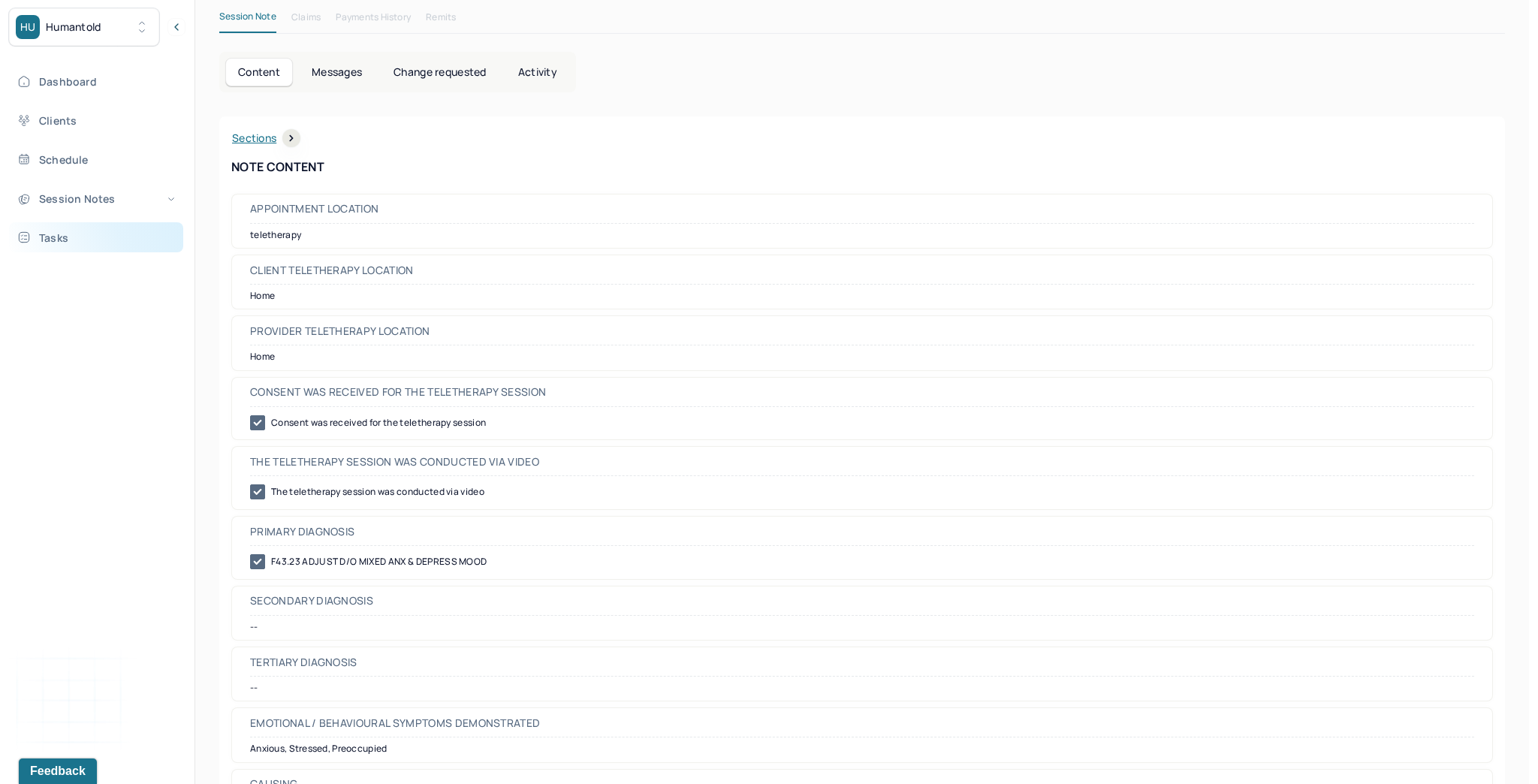 click on "Tasks" at bounding box center [96, 237] 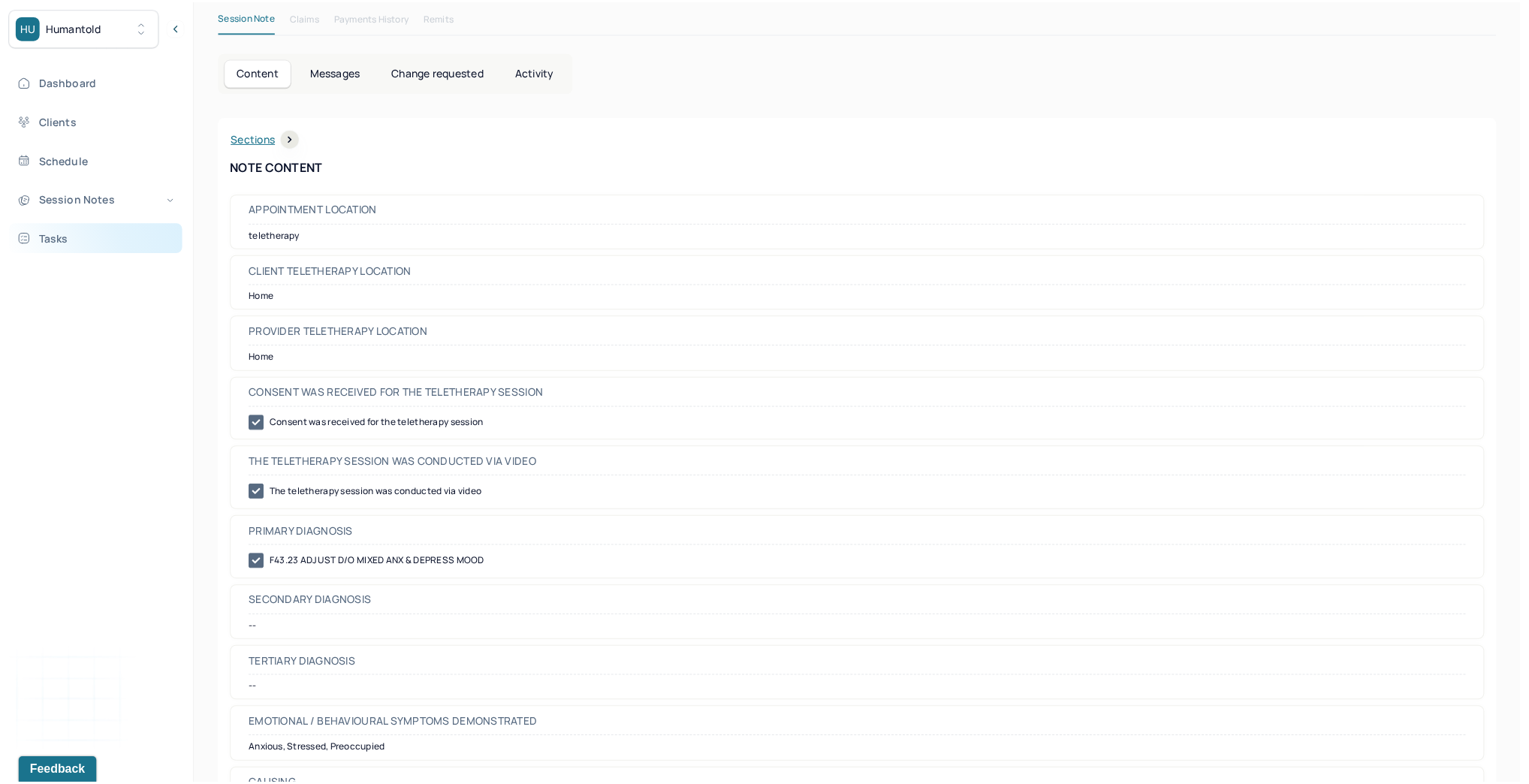 scroll, scrollTop: 0, scrollLeft: 0, axis: both 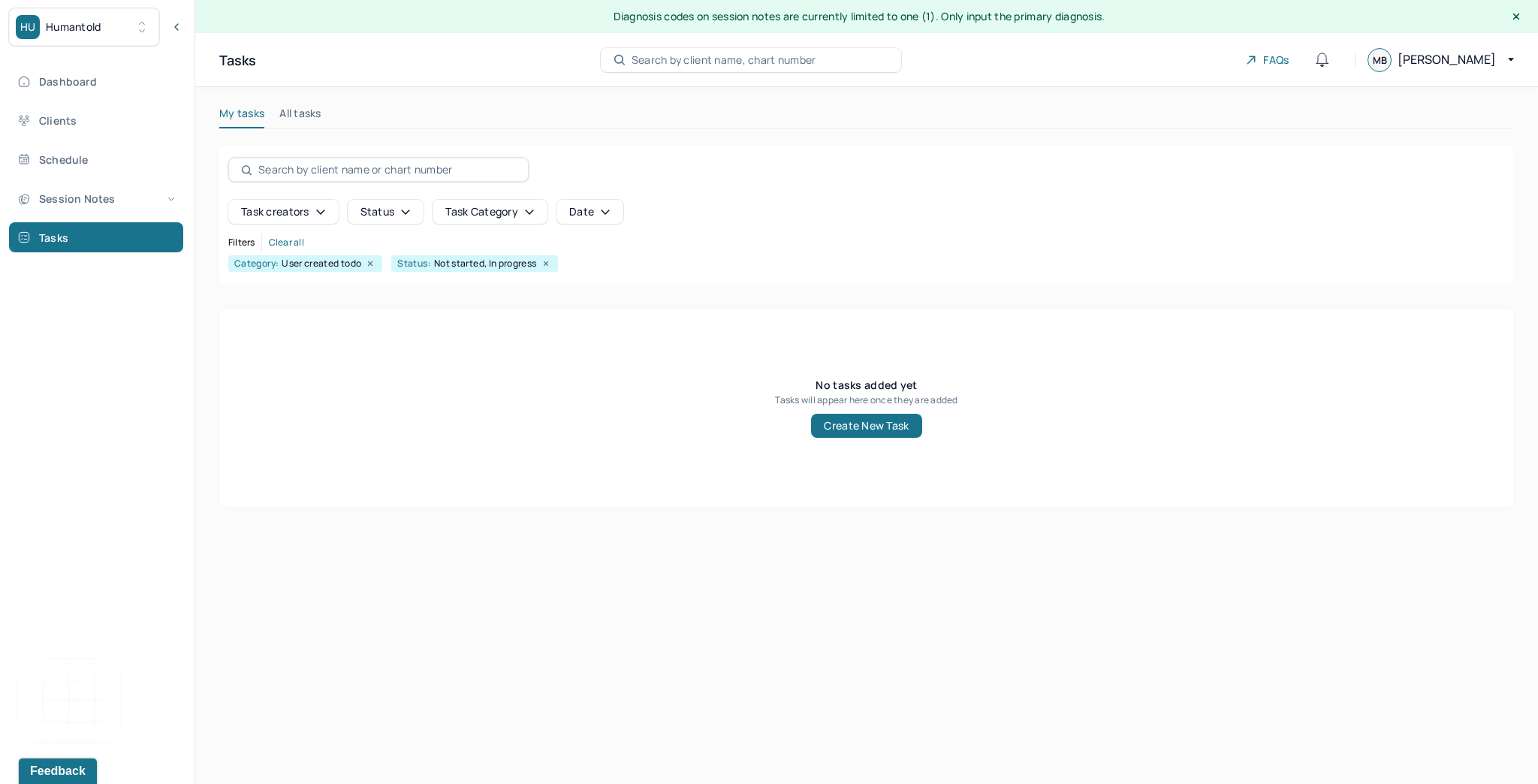 click on "Task category" at bounding box center [490, 212] 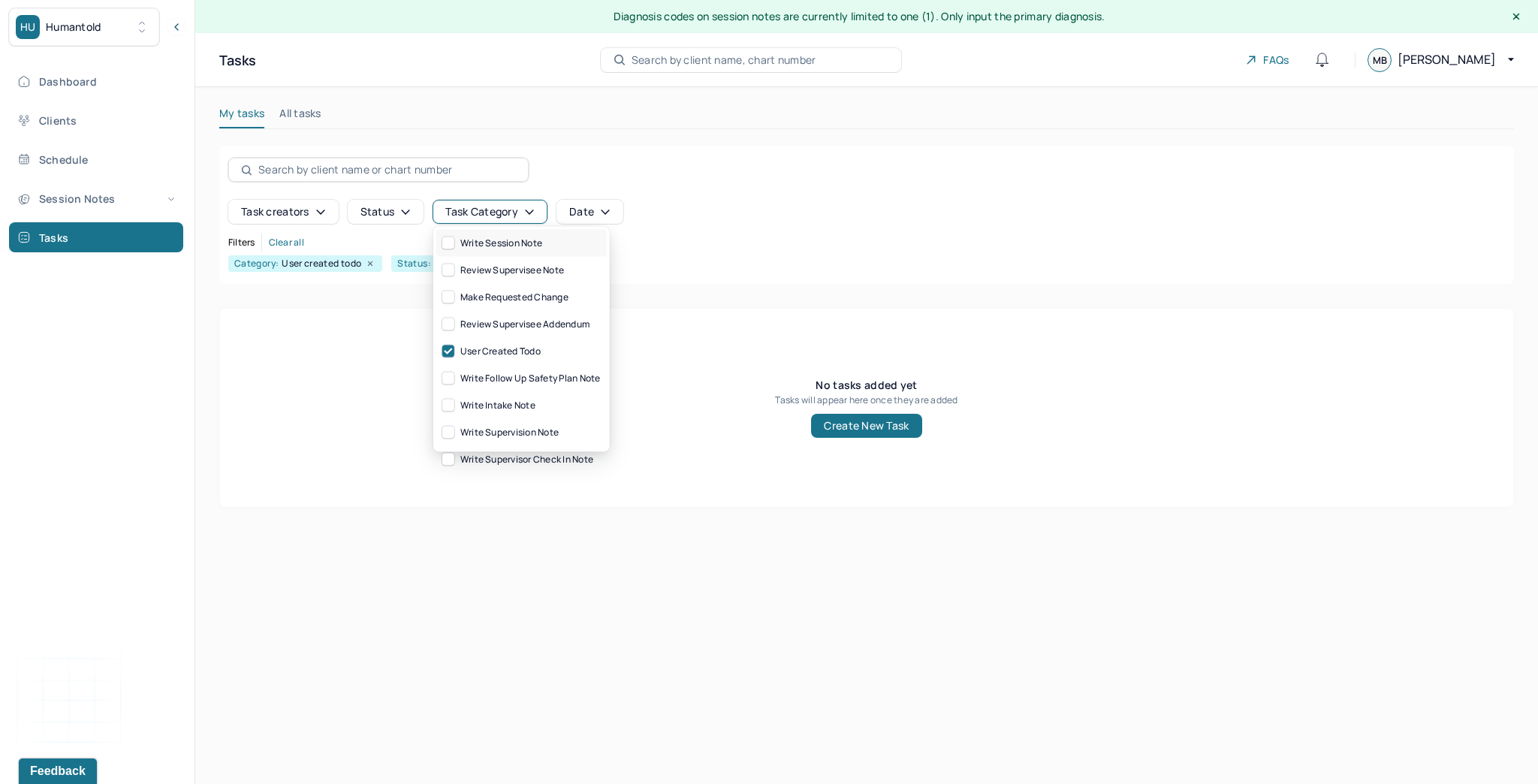 click on "write session note" at bounding box center [492, 243] 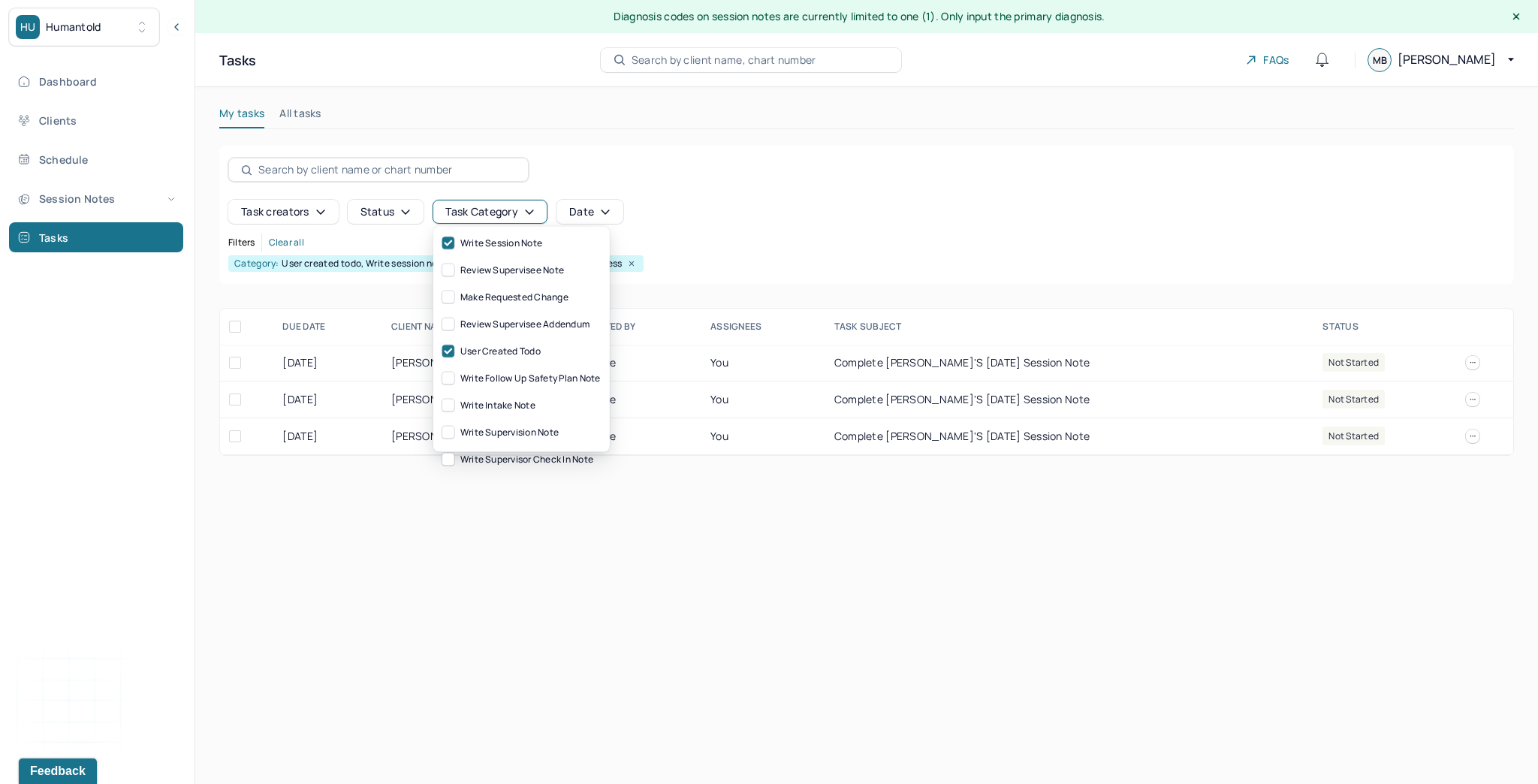 click on "Diagnosis codes on session notes are currently limited to one (1). Only input the primary diagnosis.     Tasks   Search by client name, chart number     FAQs     MB [PERSON_NAME]   My tasks     All tasks     Task creators     Status     Task category     Date   Filters   Clear all   Category: User created todo, Write session note     Status: Not started, In progress     DUE DATE CLIENT NAME CREATED BY Assignees TASK SUBJECT STATUS [DATE] [PERSON_NAME], [PERSON_NAME] You Complete [PERSON_NAME]'s [DATE] session note not started     [DATE] [PERSON_NAME] You Complete [PERSON_NAME]'s [DATE] session note not started     [DATE] [PERSON_NAME], [PERSON_NAME] You Complete [PERSON_NAME]'s [DATE] session note not started" at bounding box center [867, 392] 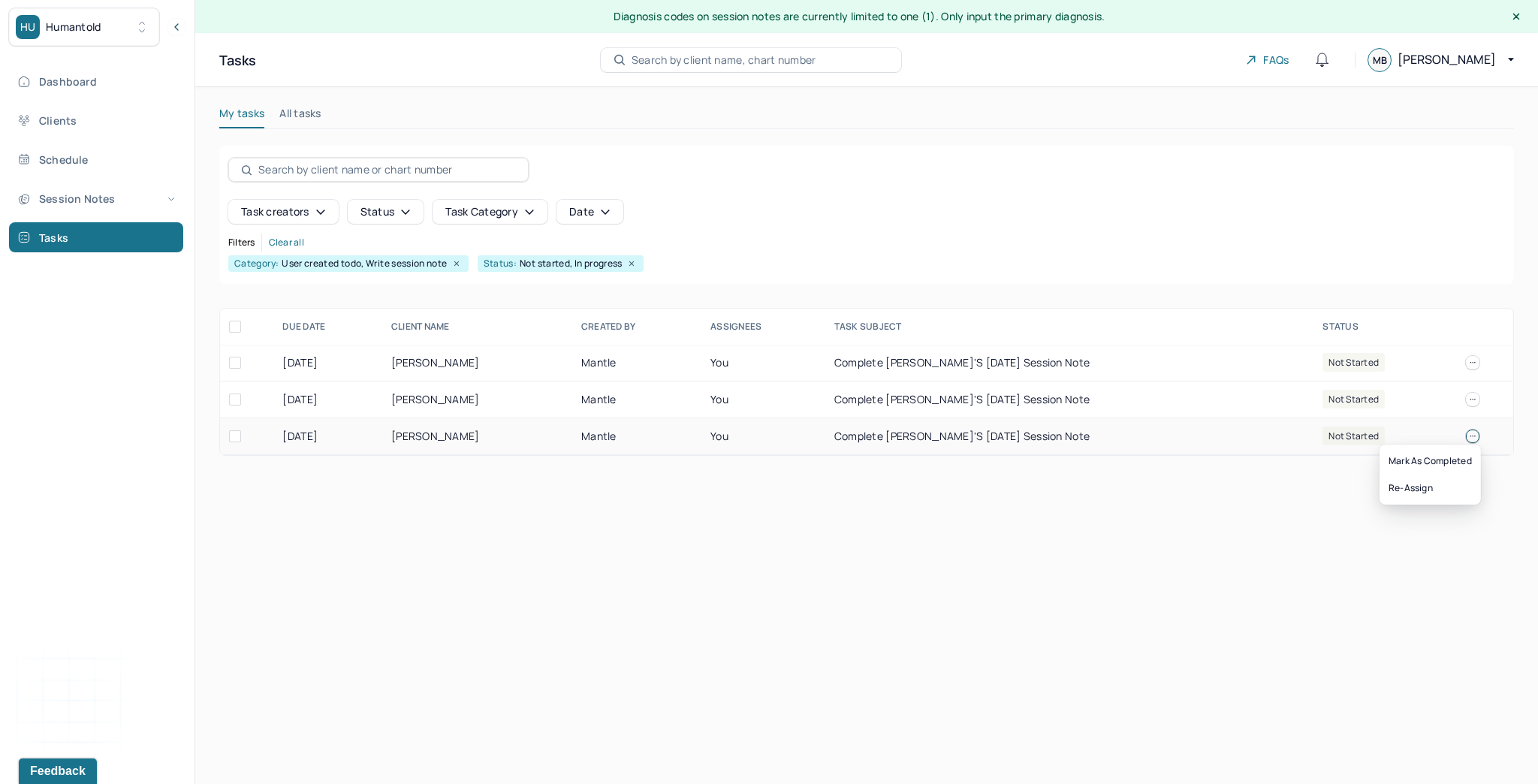 click 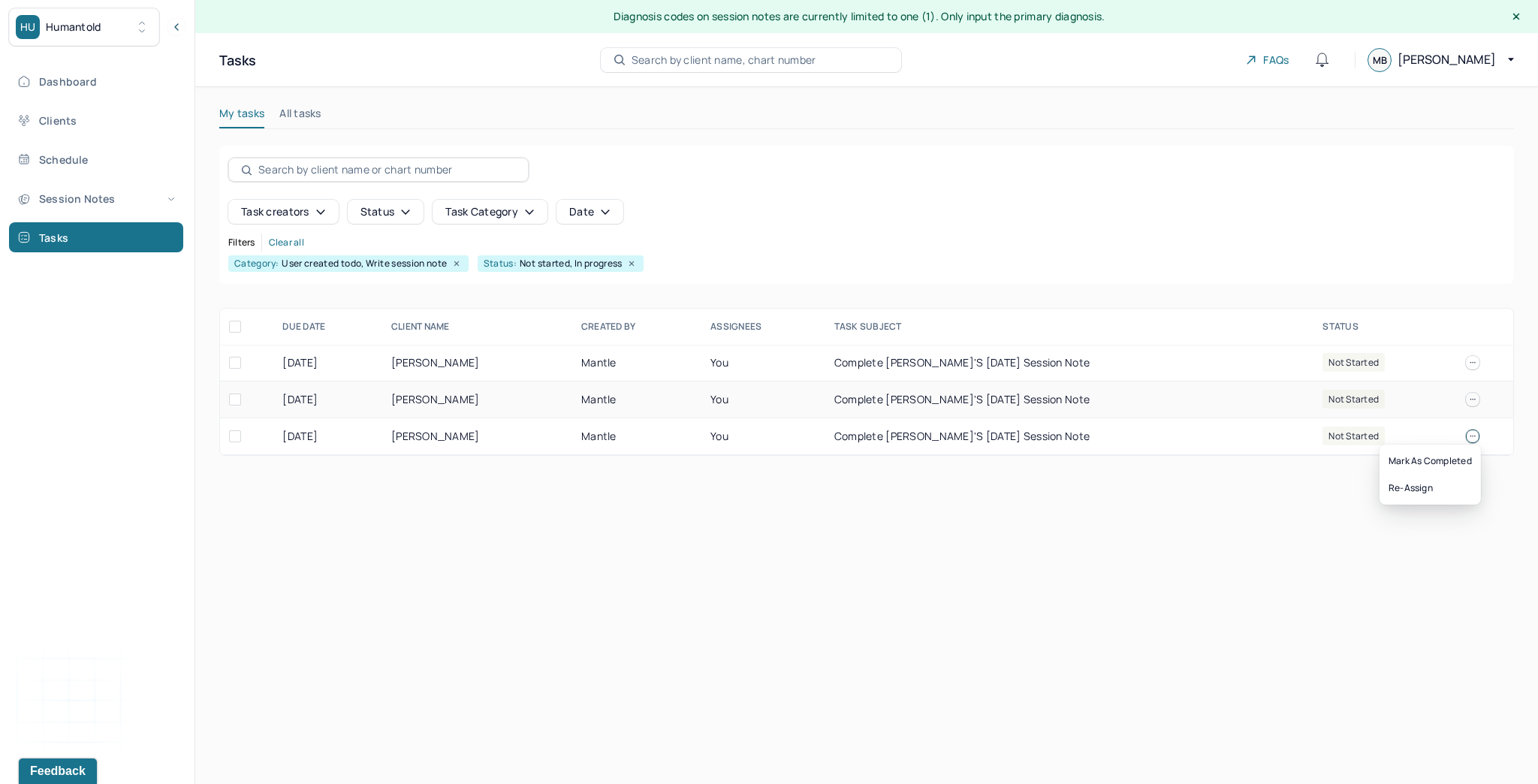 click on "Complete [PERSON_NAME]'s [DATE] session note" at bounding box center (1069, 400) 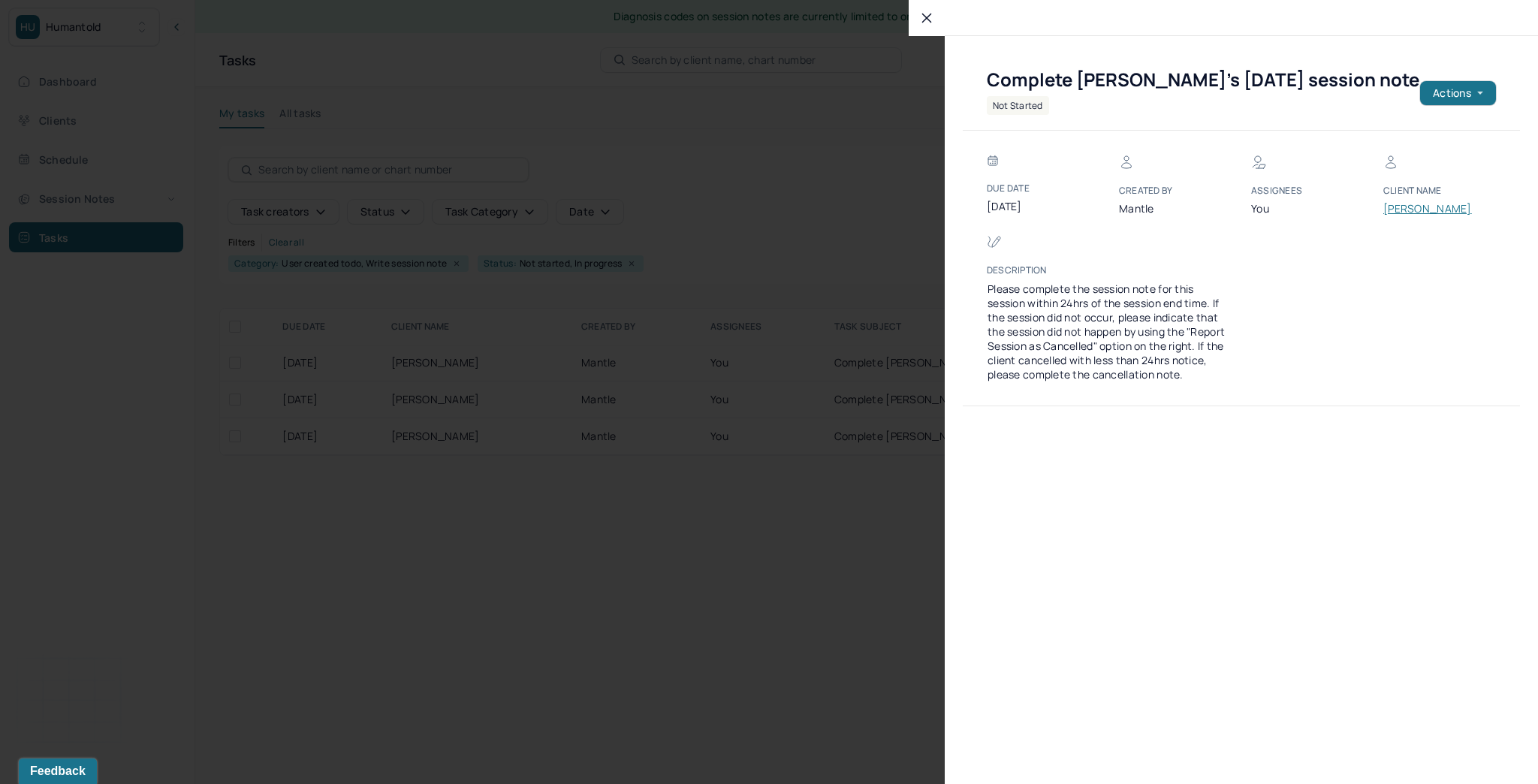 click at bounding box center [769, 392] 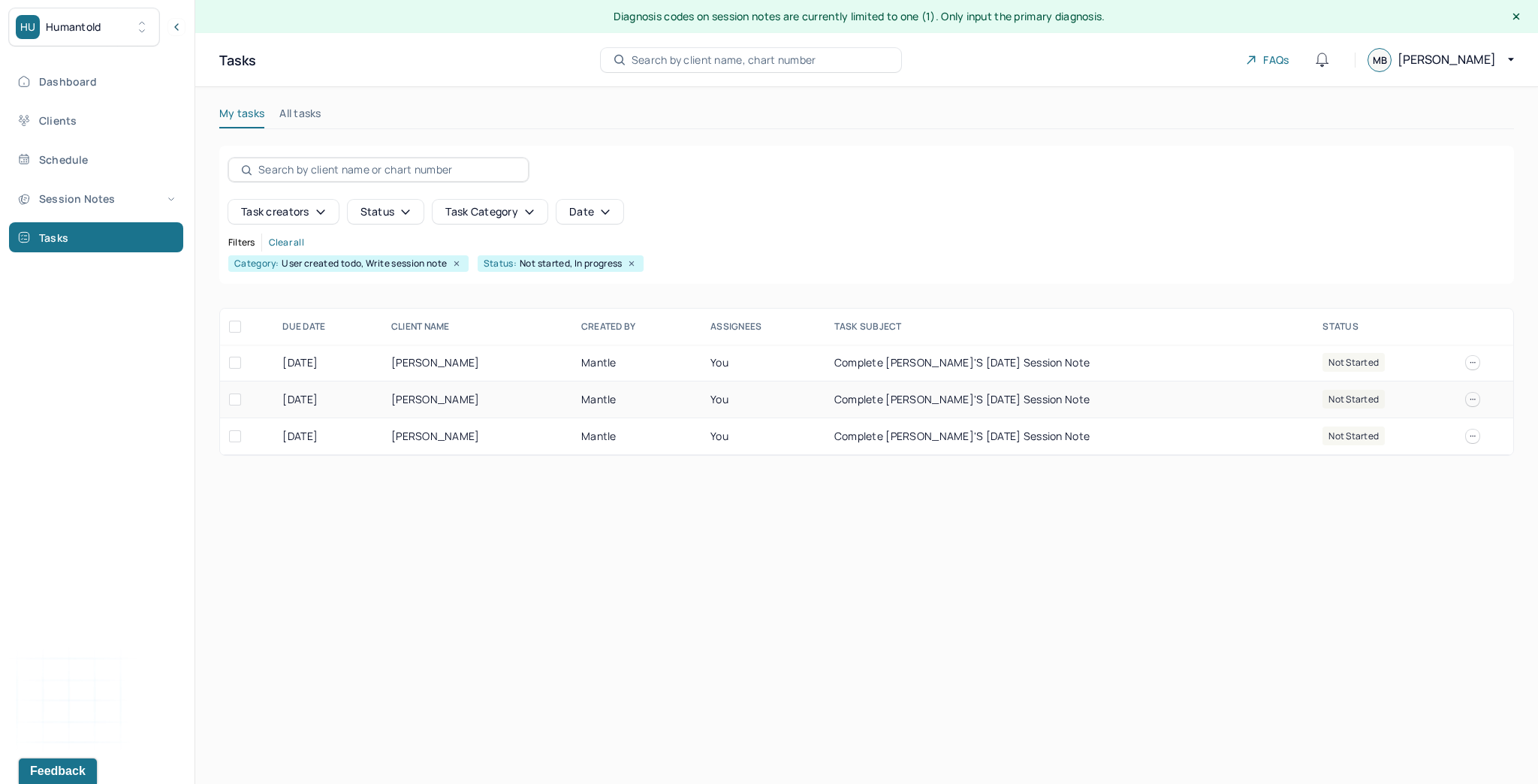 click at bounding box center (1473, 400) 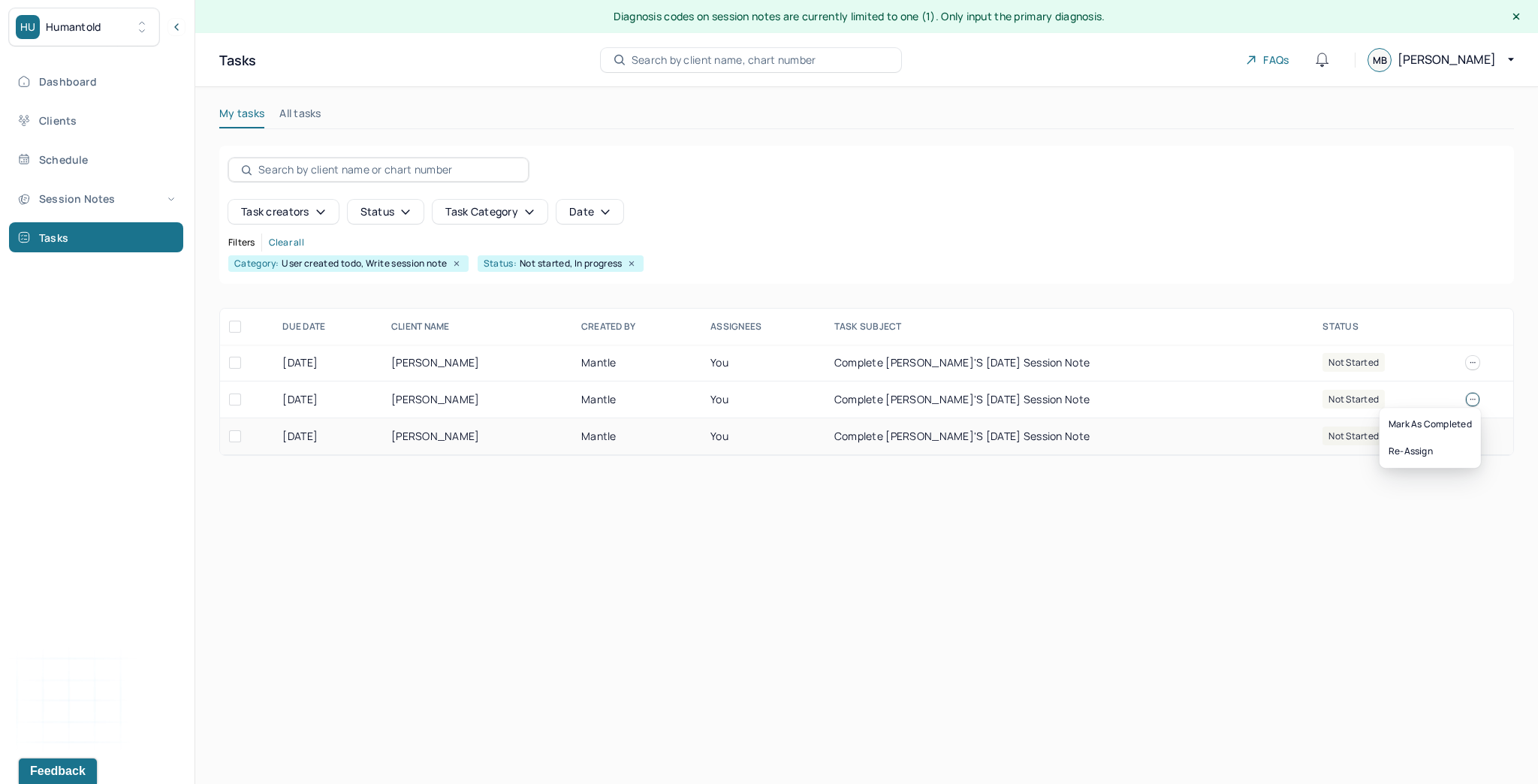click on "[PERSON_NAME]" at bounding box center (477, 436) 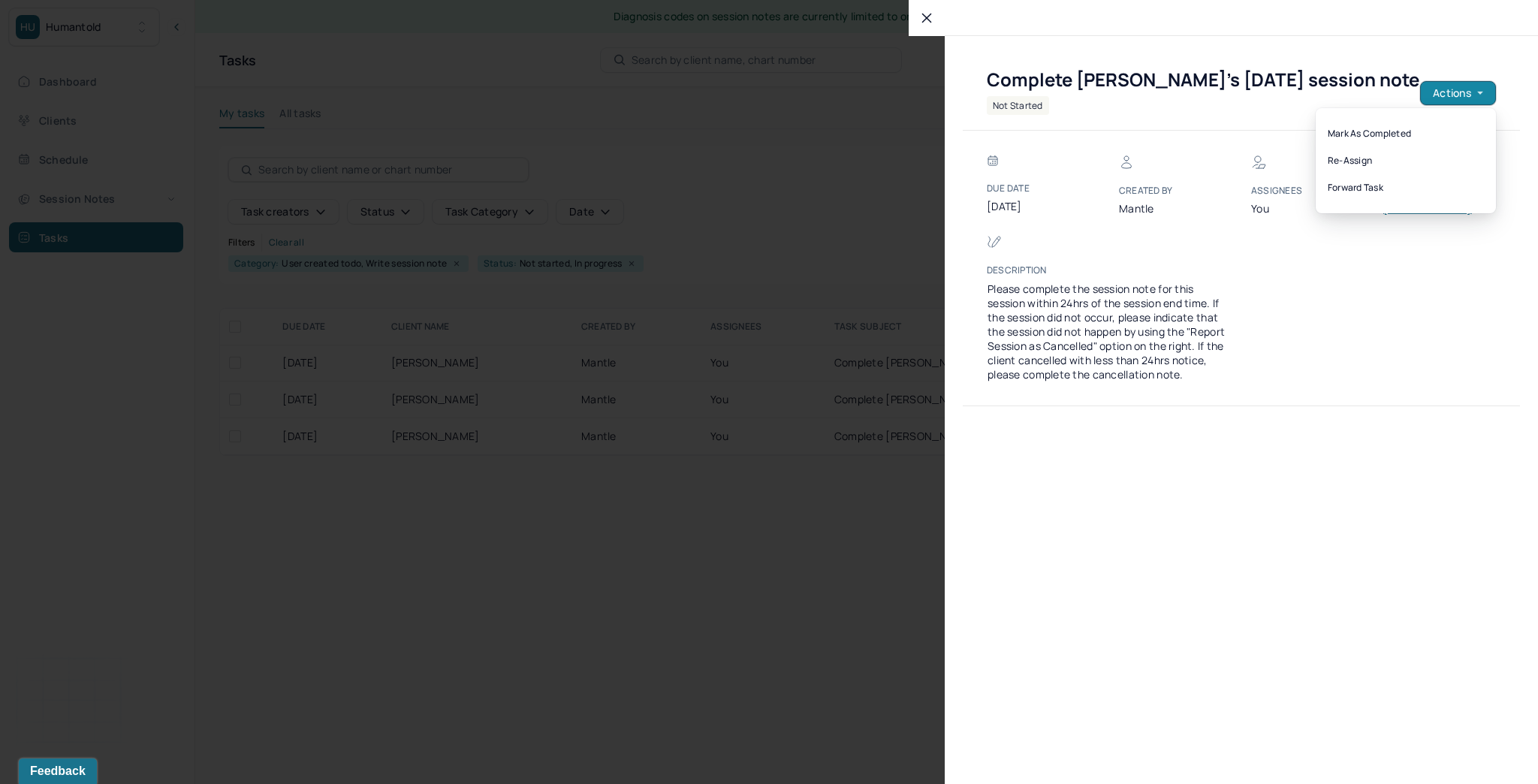 click on "Actions" at bounding box center (1458, 93) 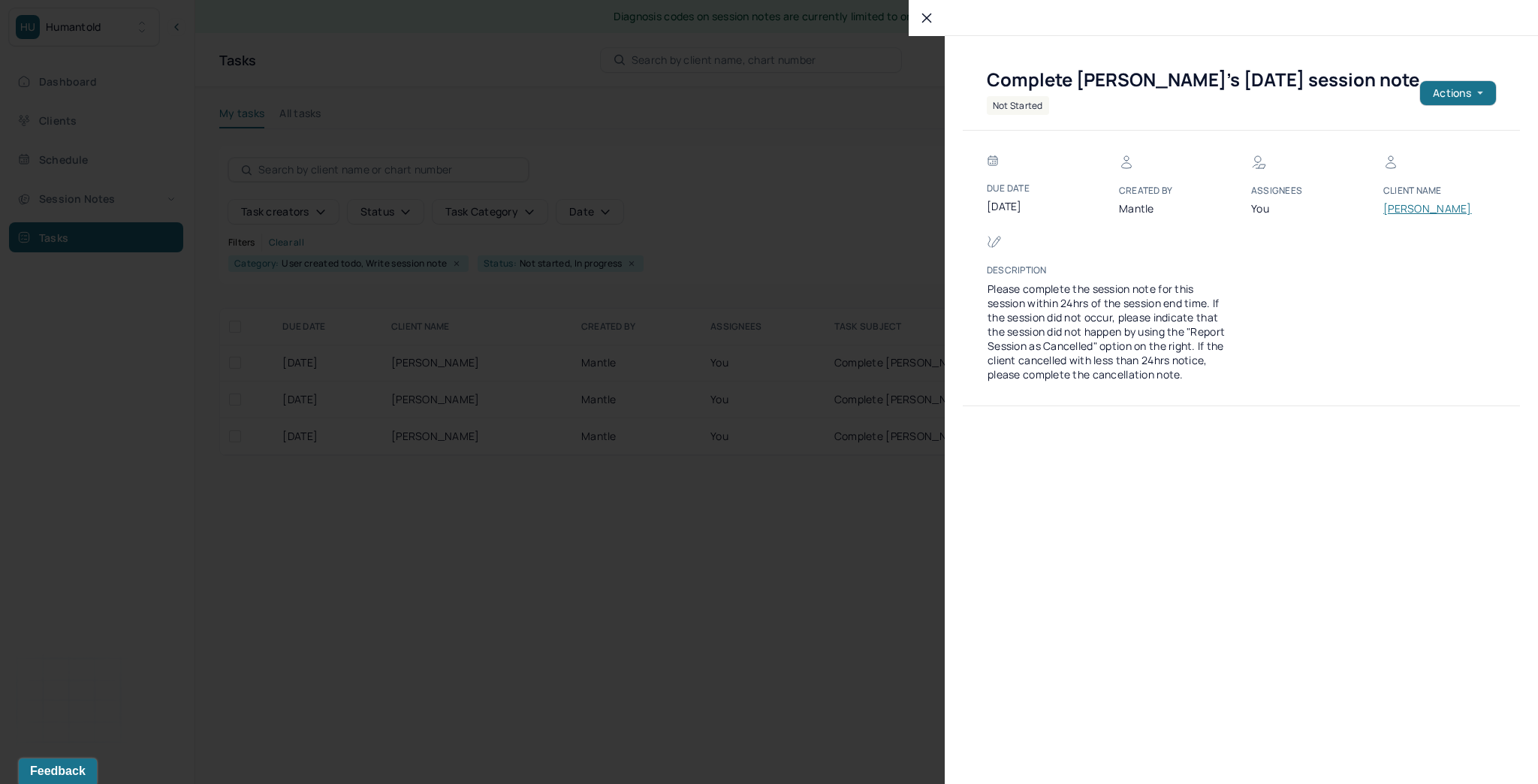 click at bounding box center (769, 392) 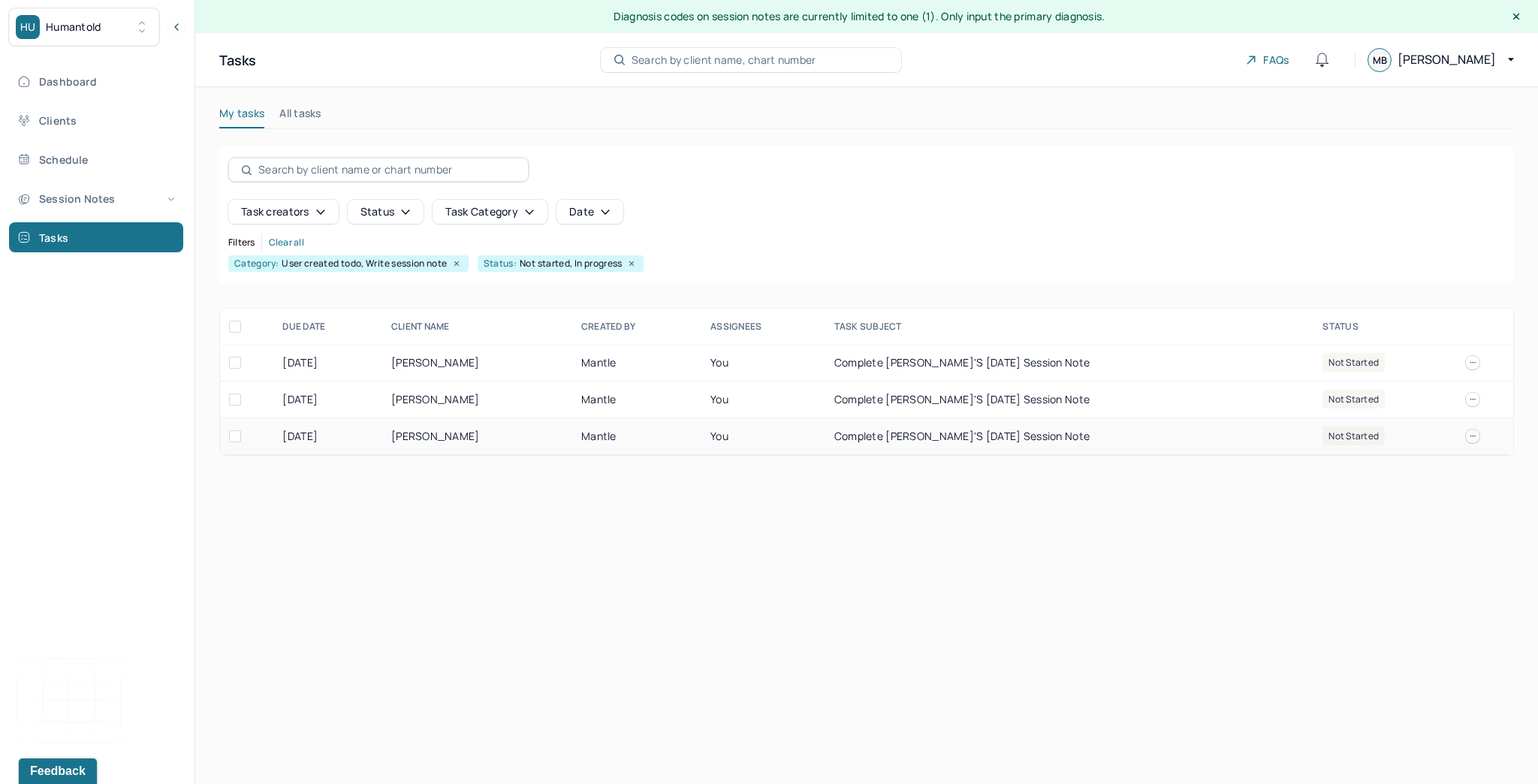 click on "[PERSON_NAME]" at bounding box center [477, 436] 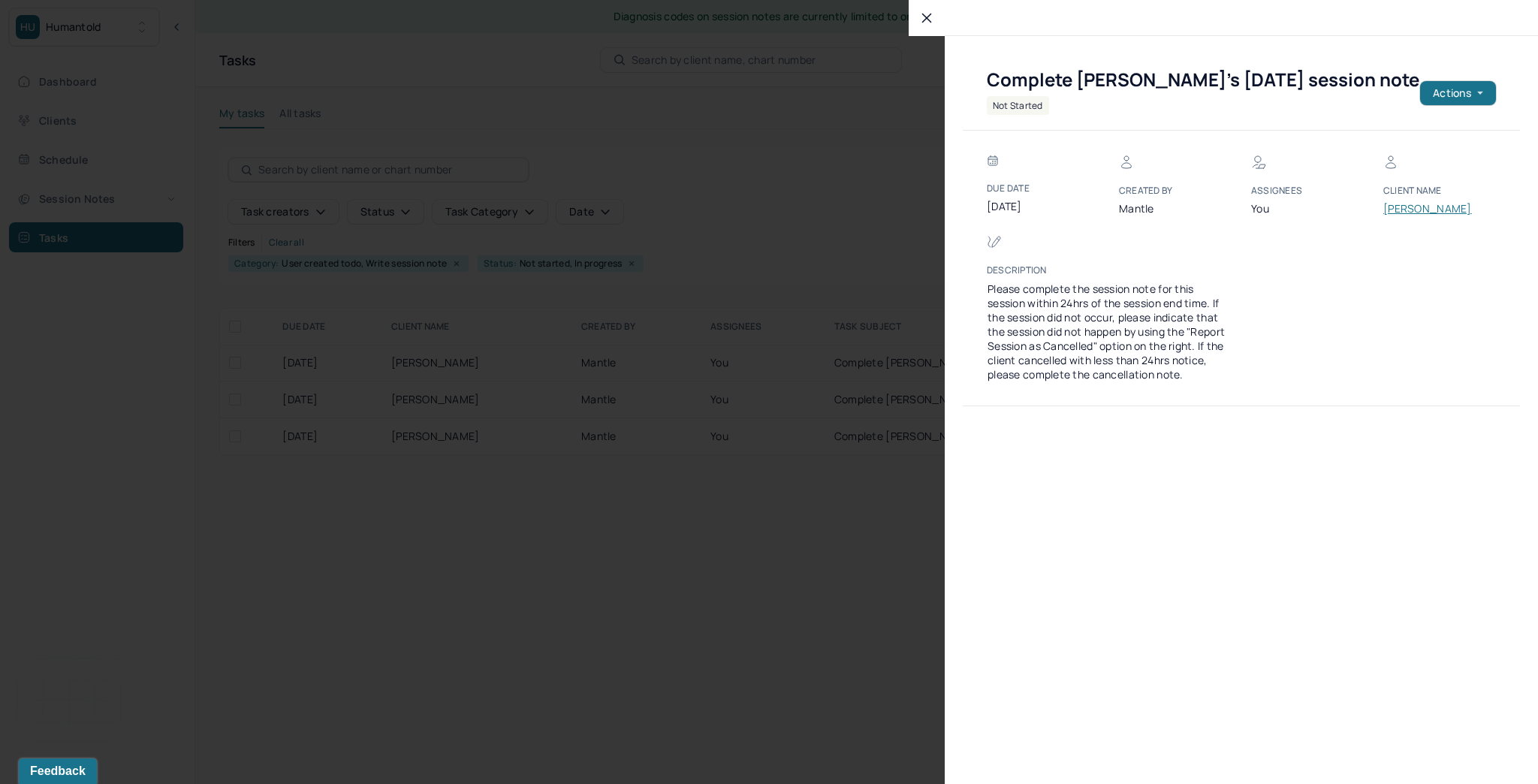 click on "[PERSON_NAME]" at bounding box center (1428, 209) 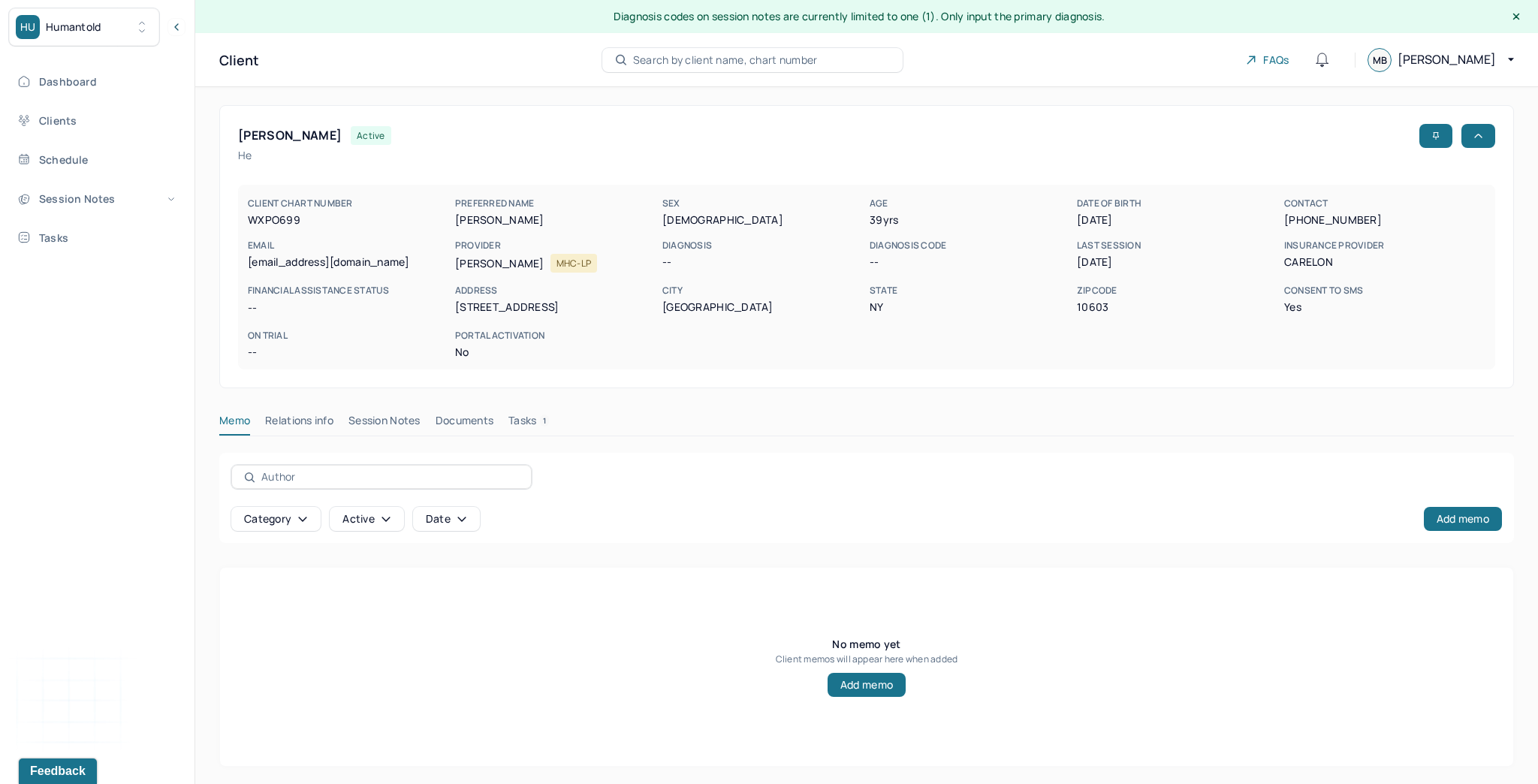 click on "Tasks 1" at bounding box center (529, 424) 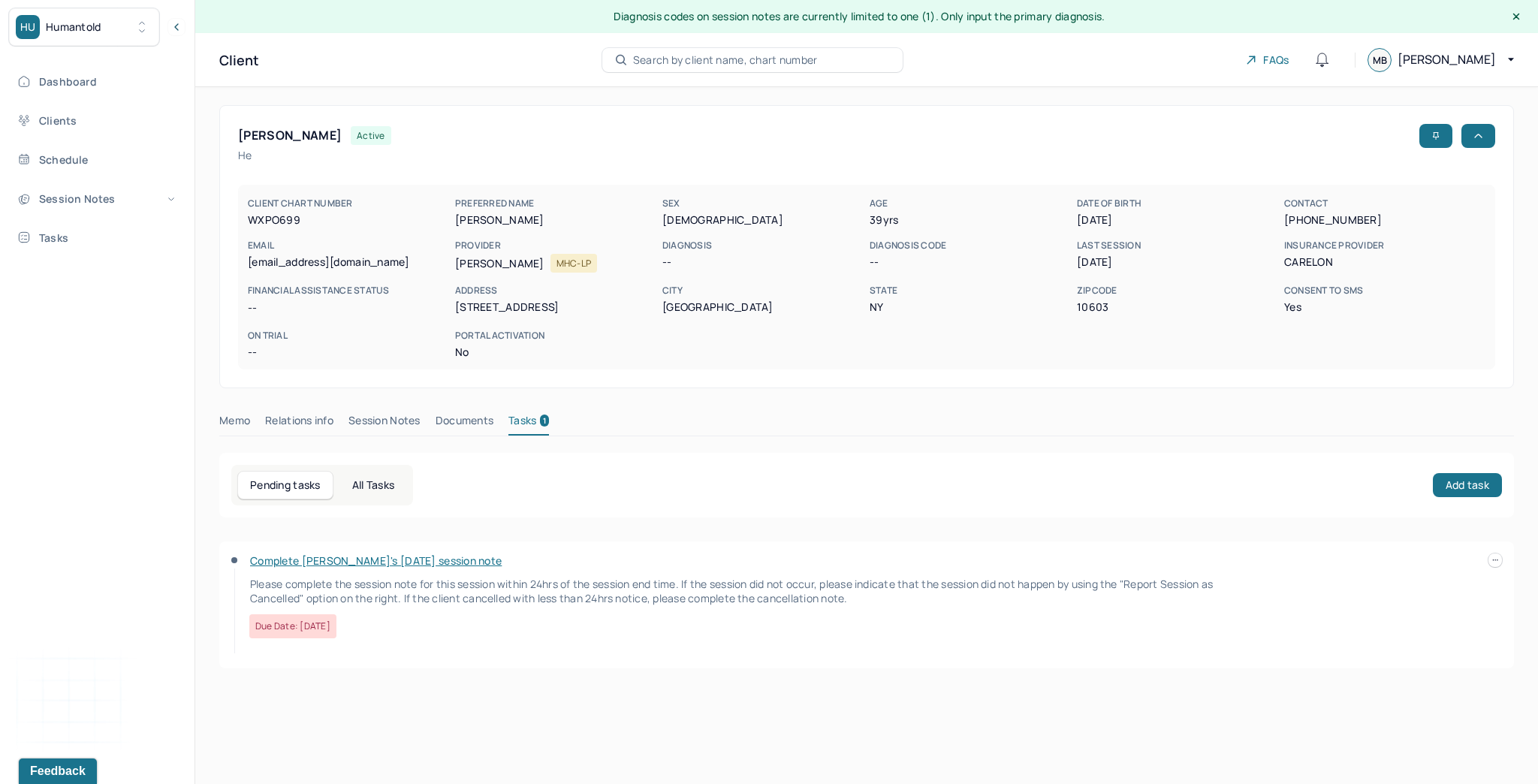 click 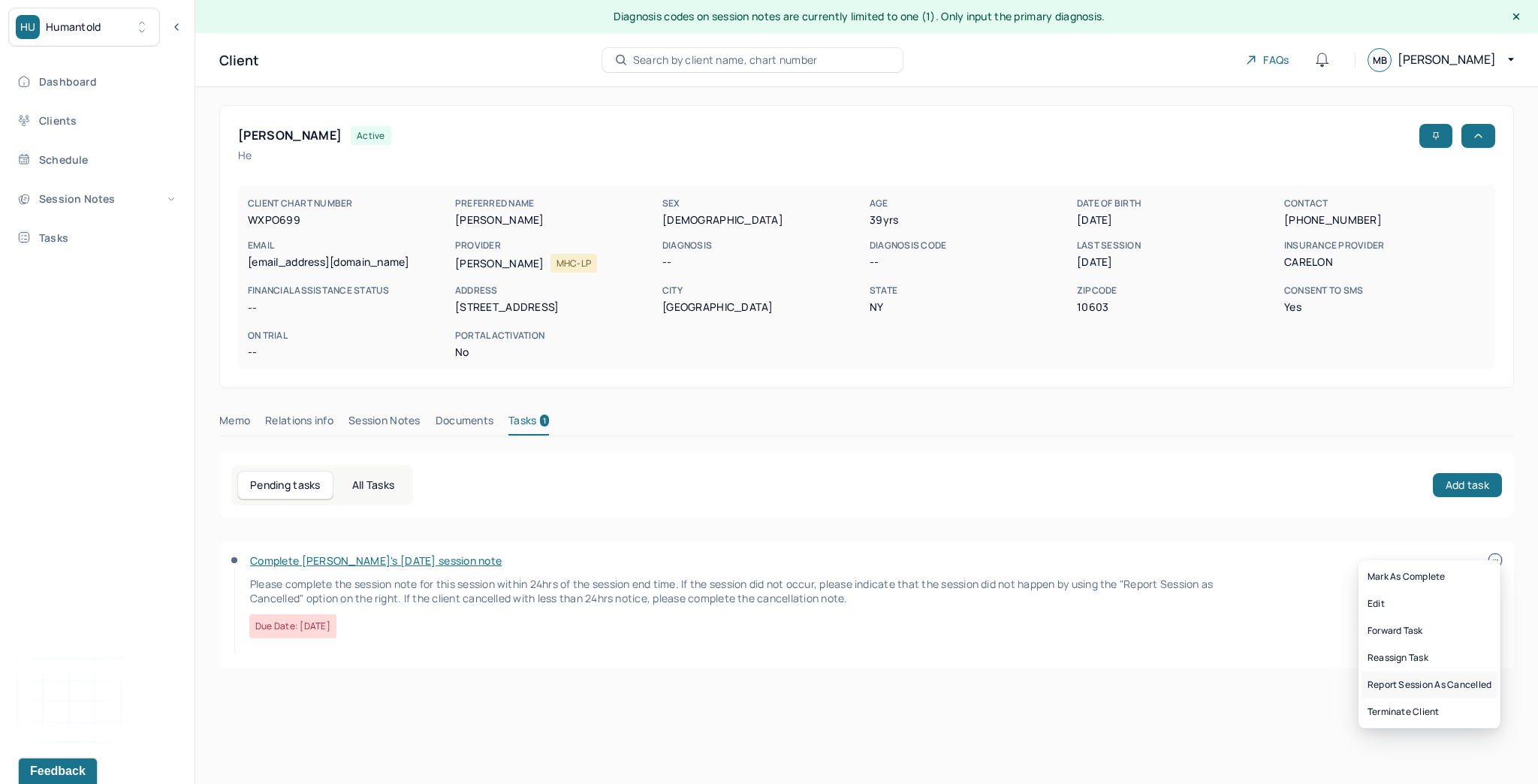 click on "Report session as cancelled" at bounding box center [1429, 685] 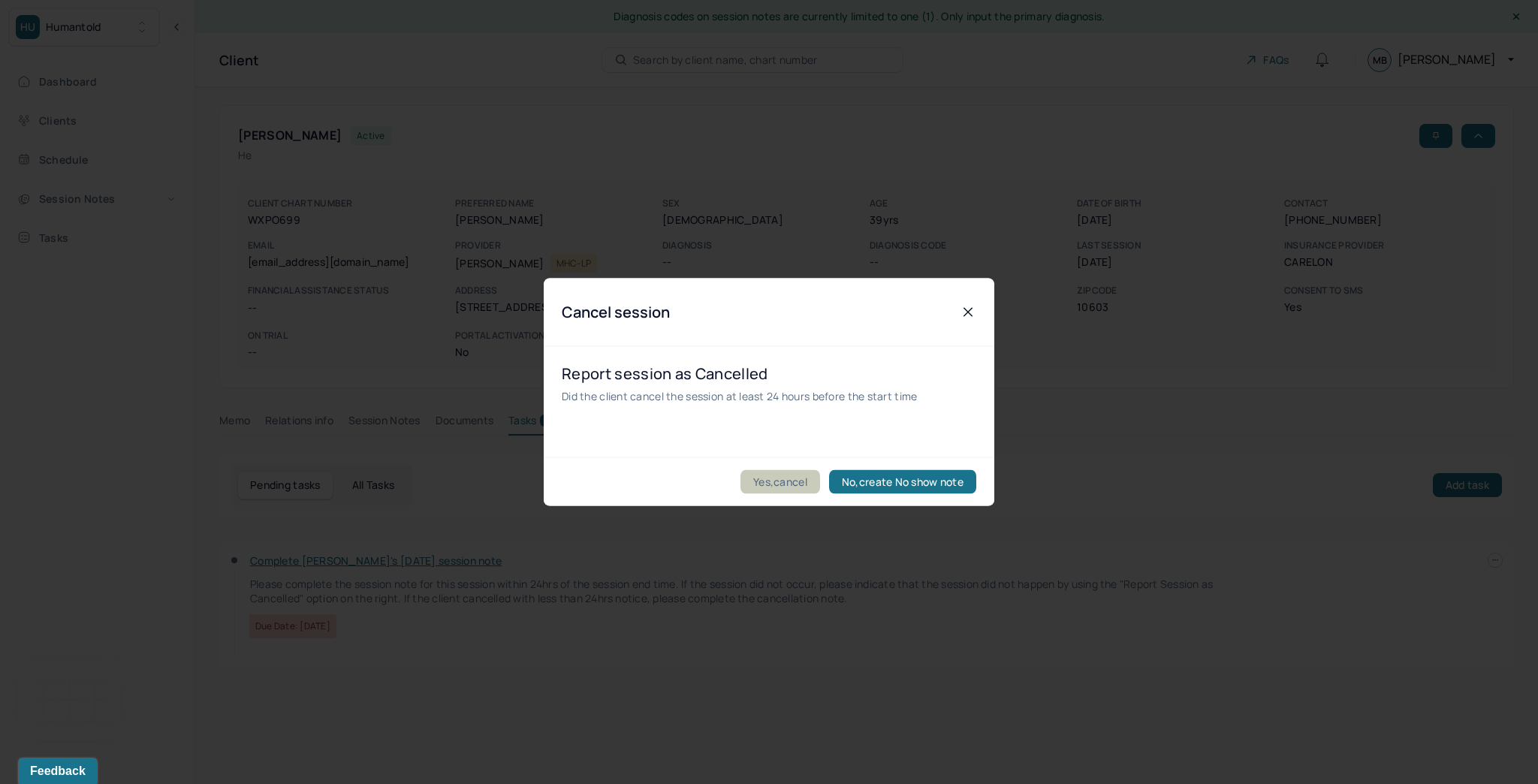 click on "Yes,cancel" at bounding box center (780, 482) 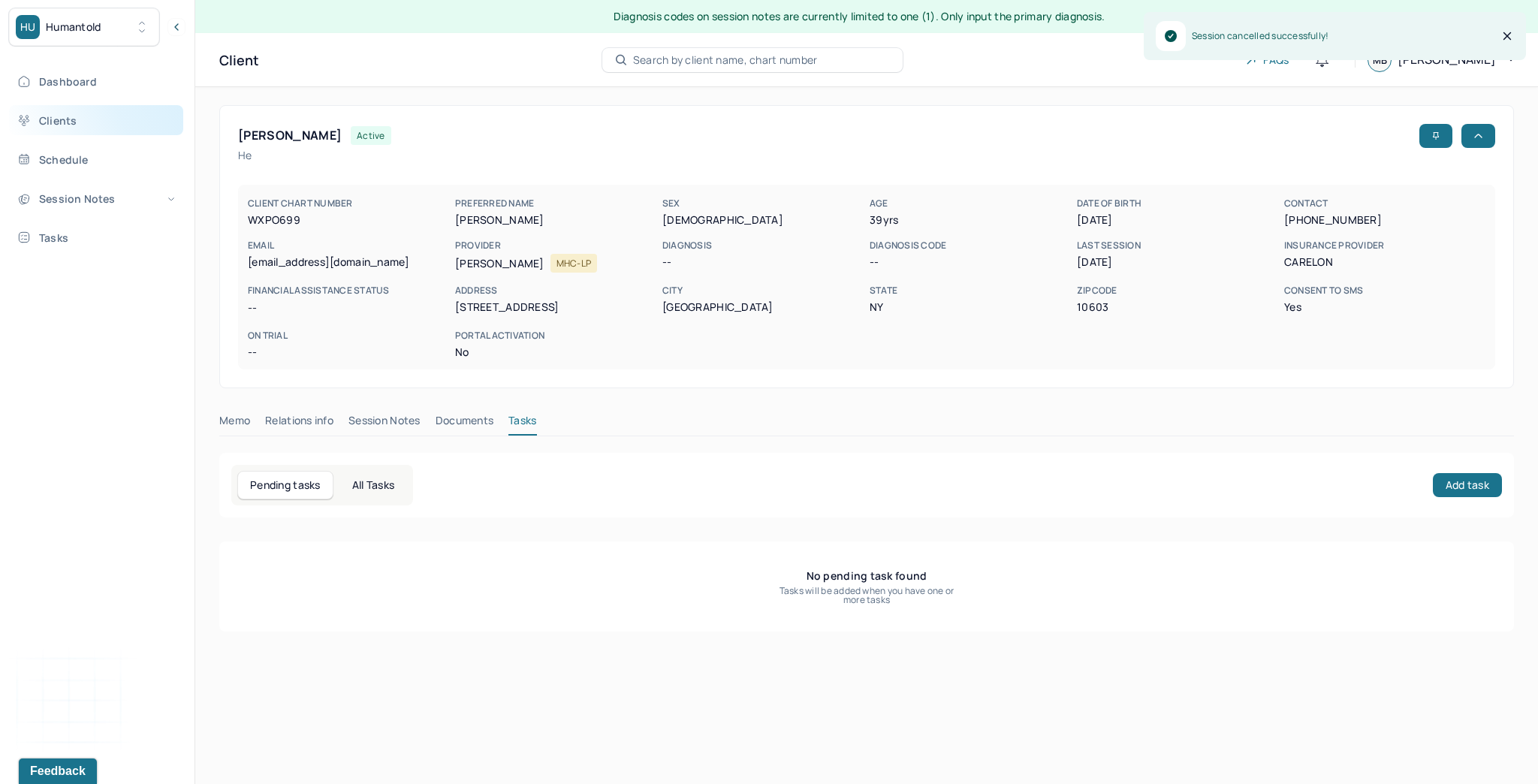 click on "Clients" at bounding box center (96, 120) 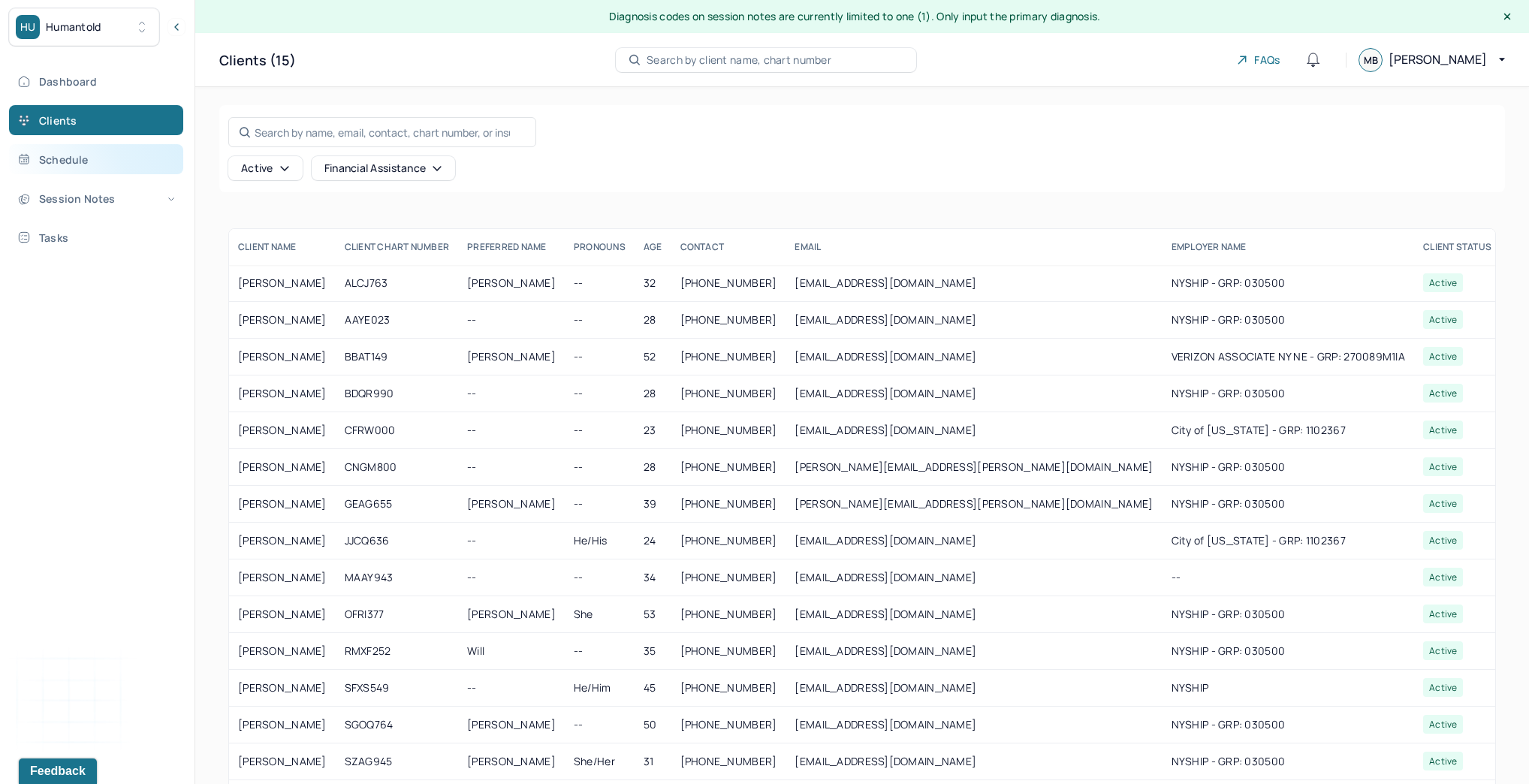 click on "Schedule" at bounding box center (96, 159) 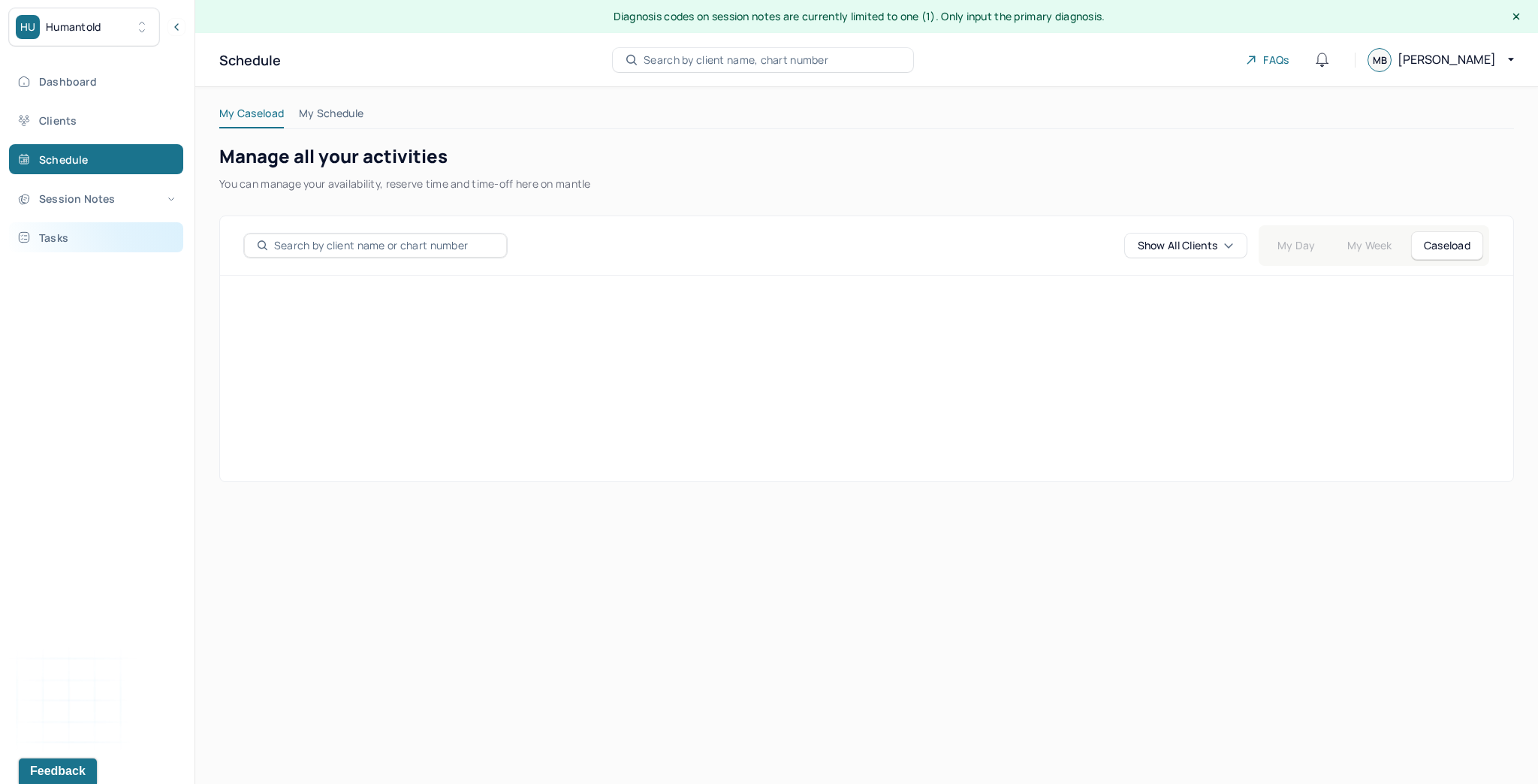 click on "Tasks" at bounding box center (96, 237) 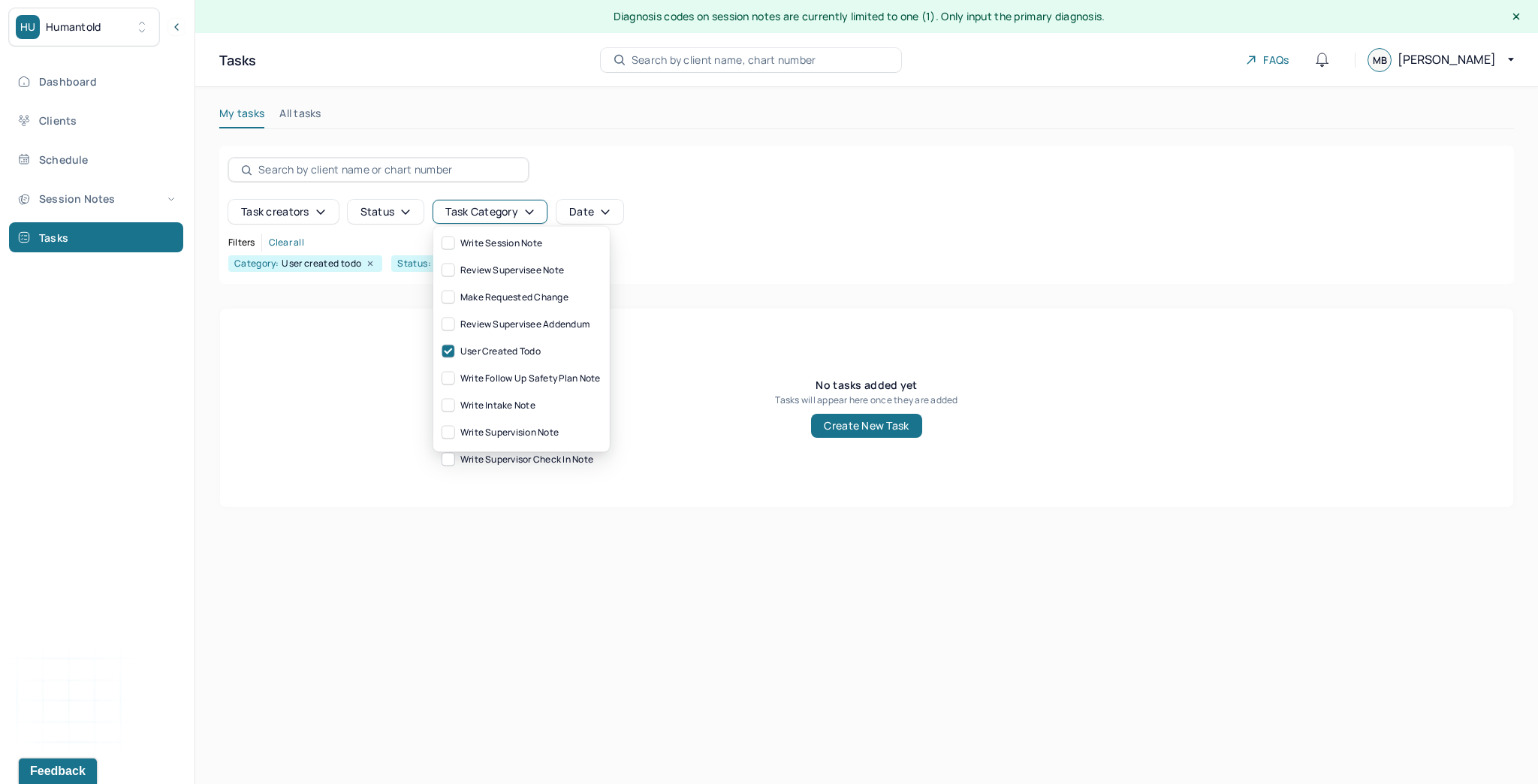 click on "Task category" at bounding box center [490, 212] 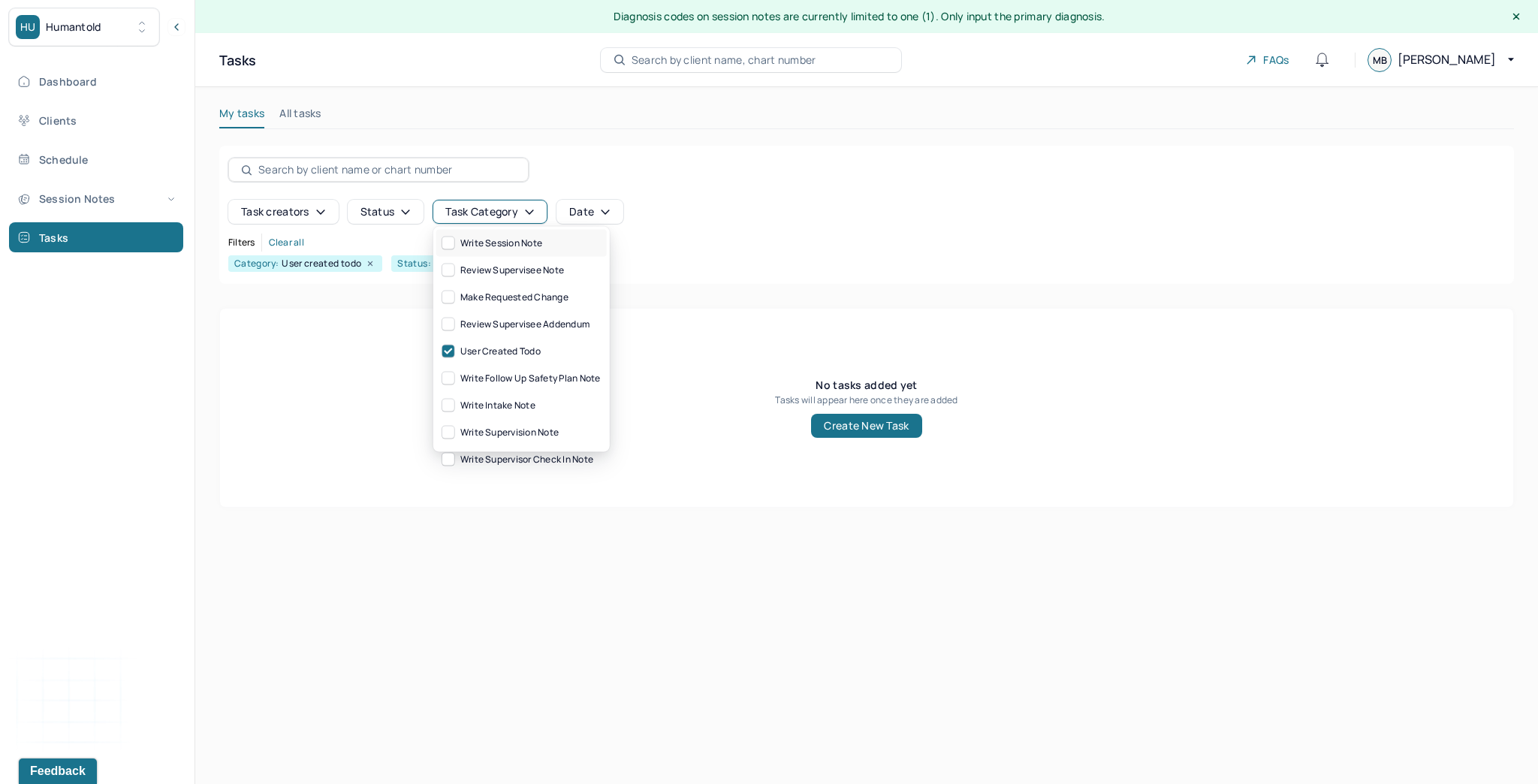 click on "write session note" at bounding box center (492, 243) 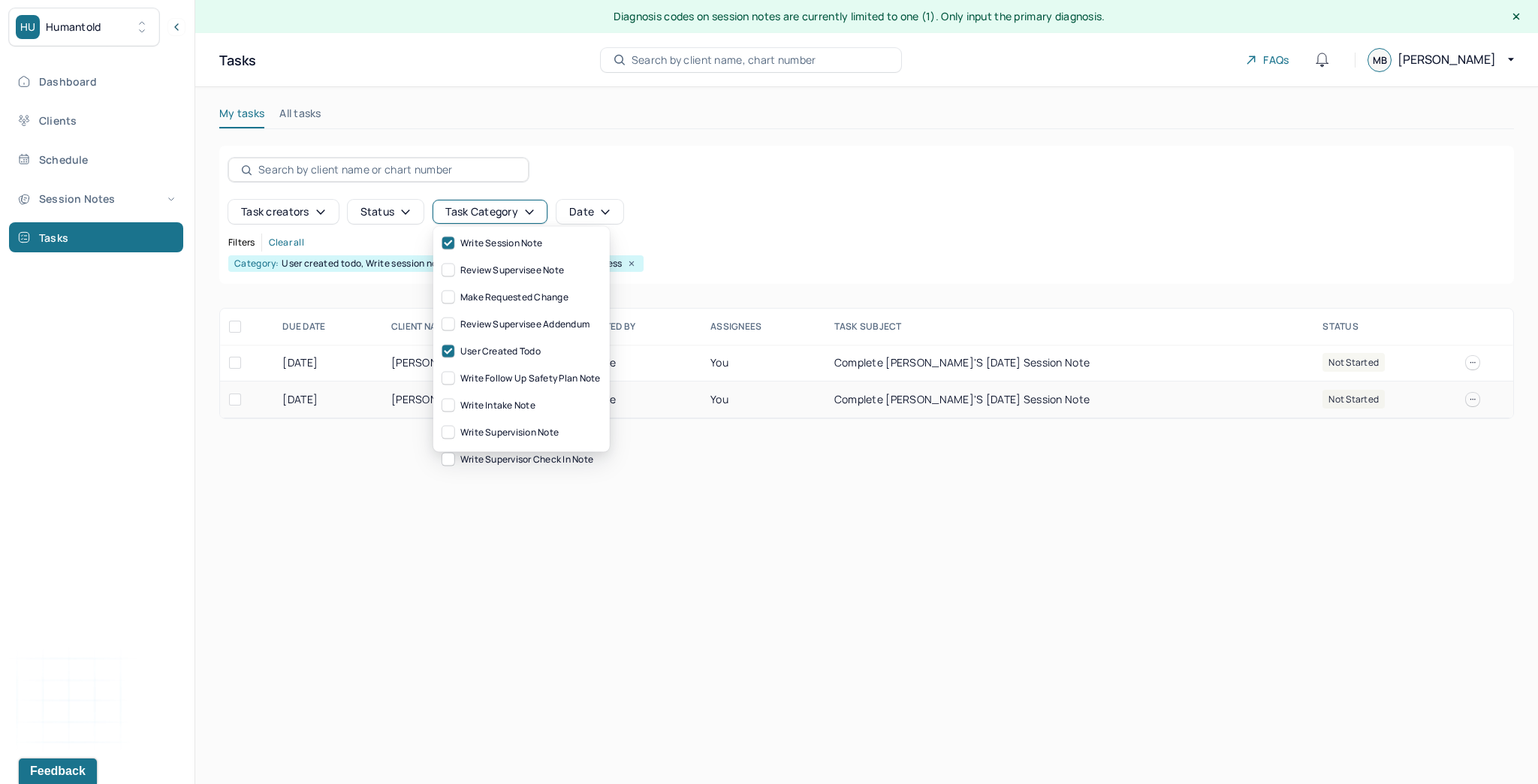 click on "Mantle" at bounding box center [637, 400] 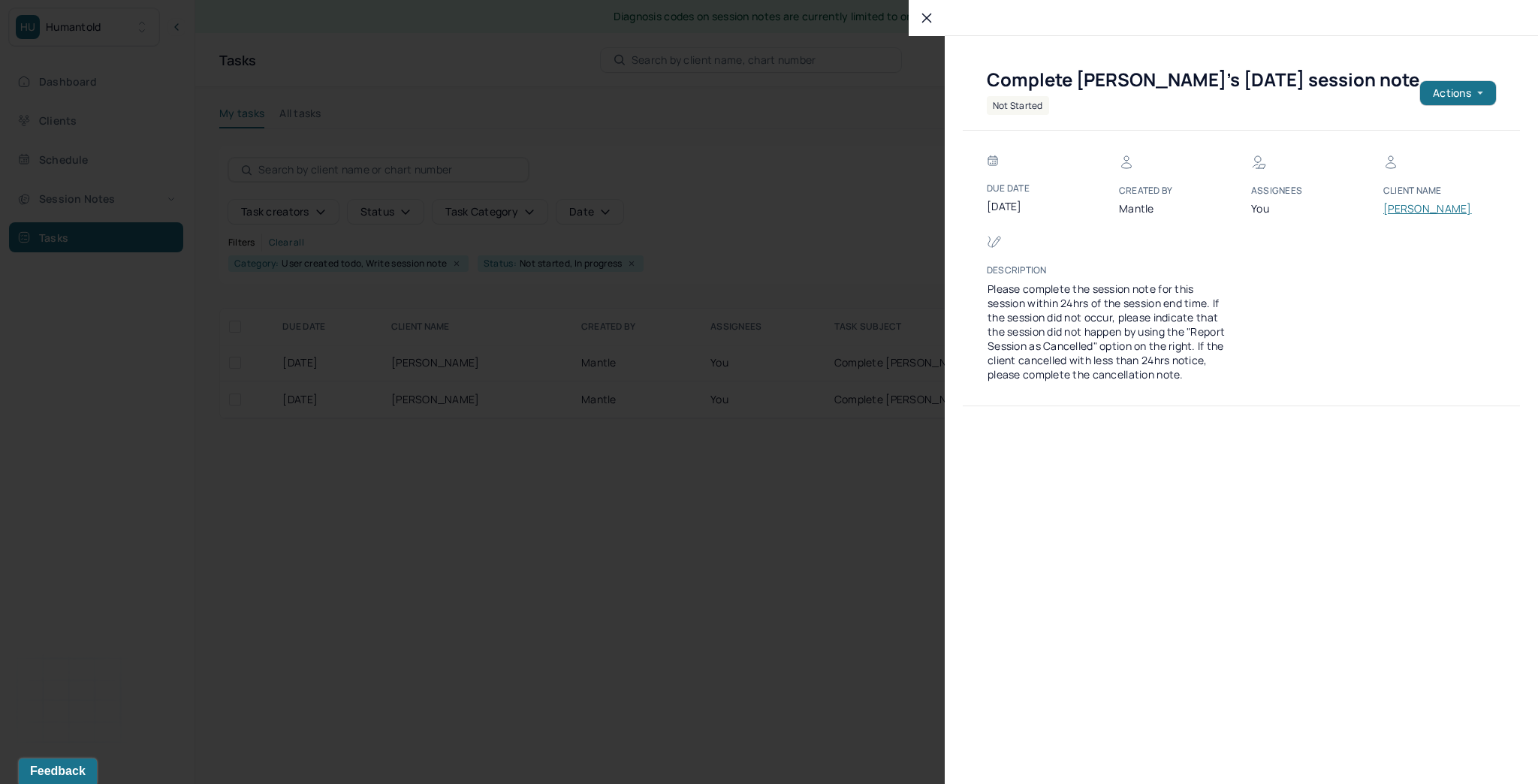 click on "[PERSON_NAME]" at bounding box center (1428, 209) 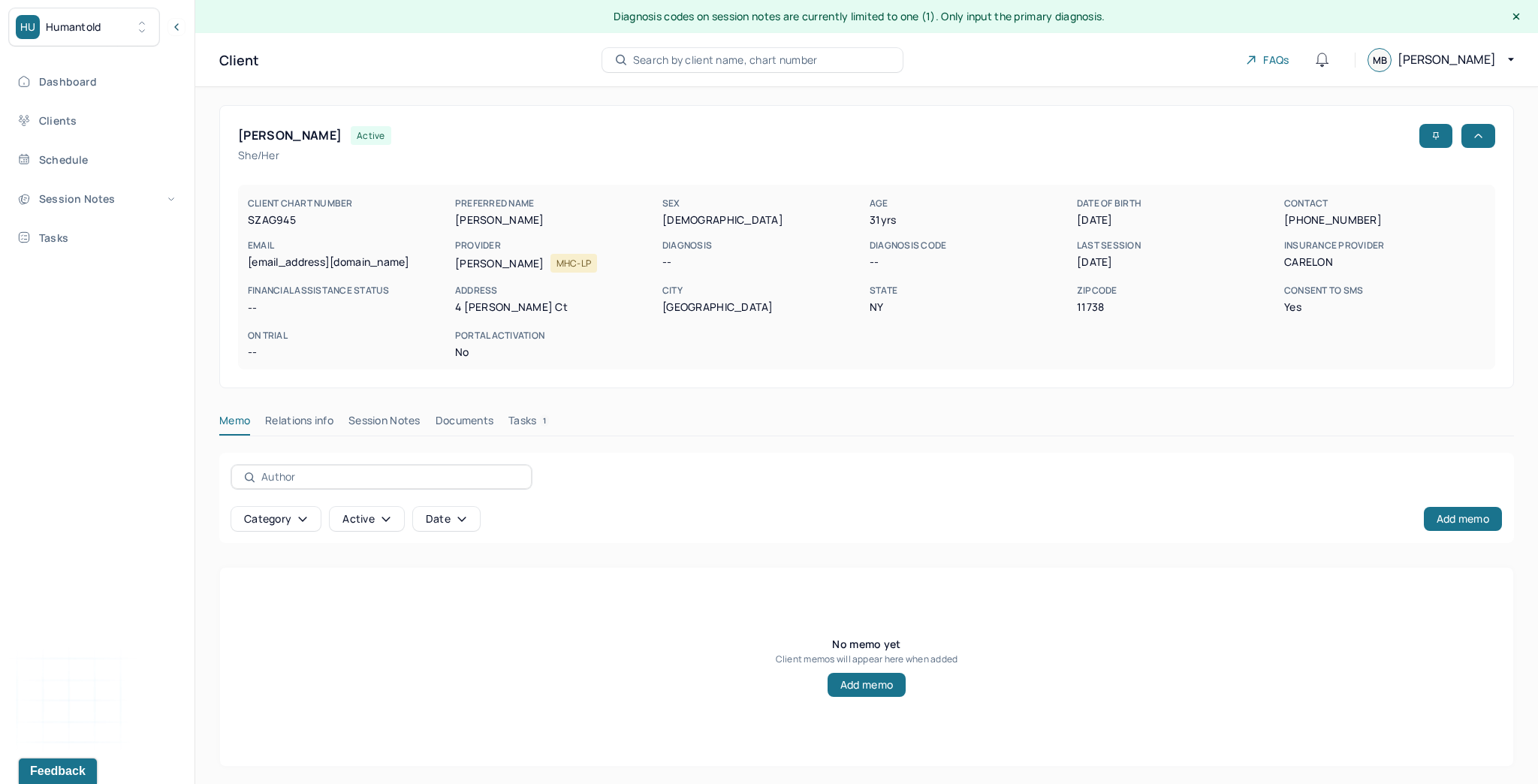 click on "Tasks 1" at bounding box center [529, 424] 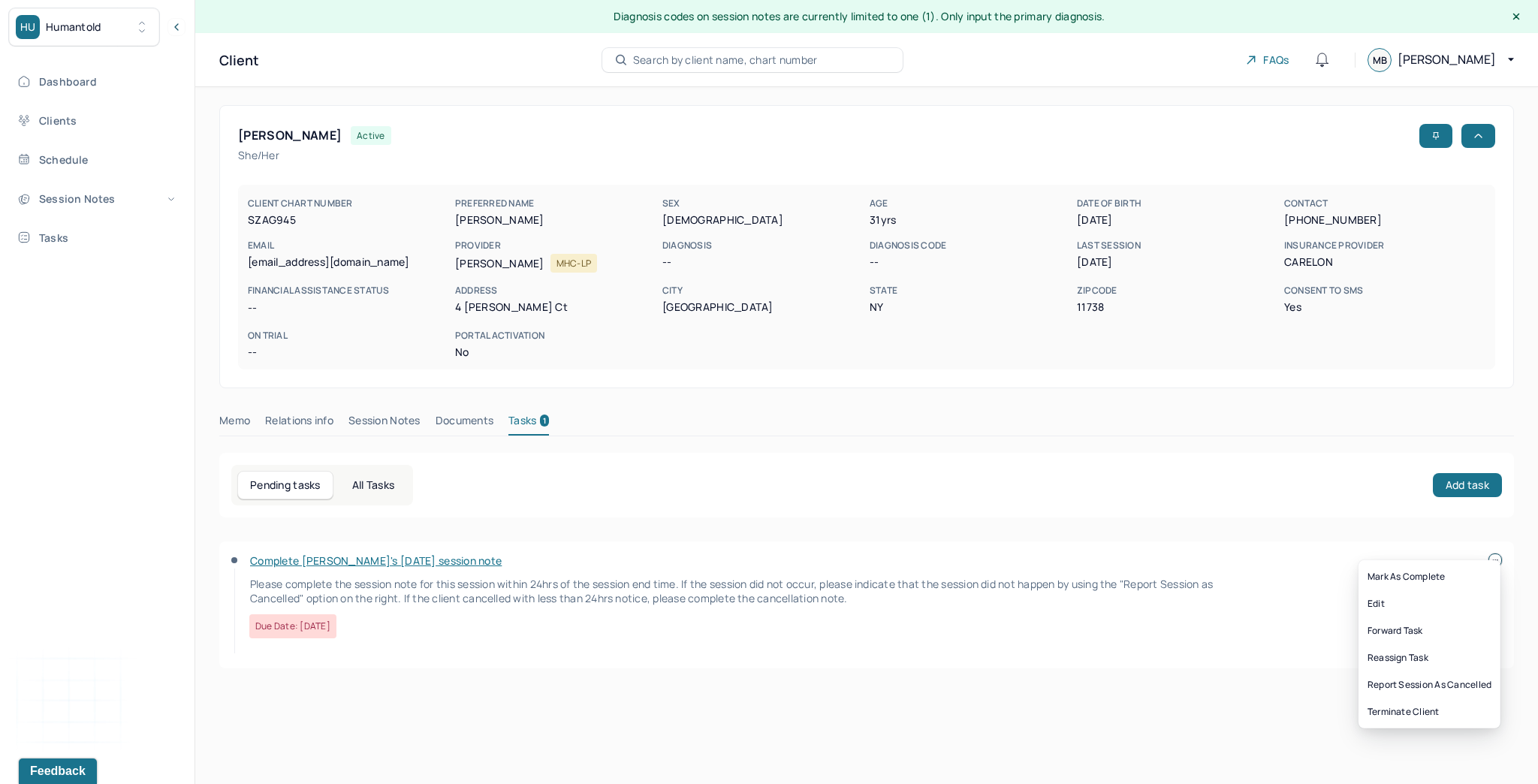 click 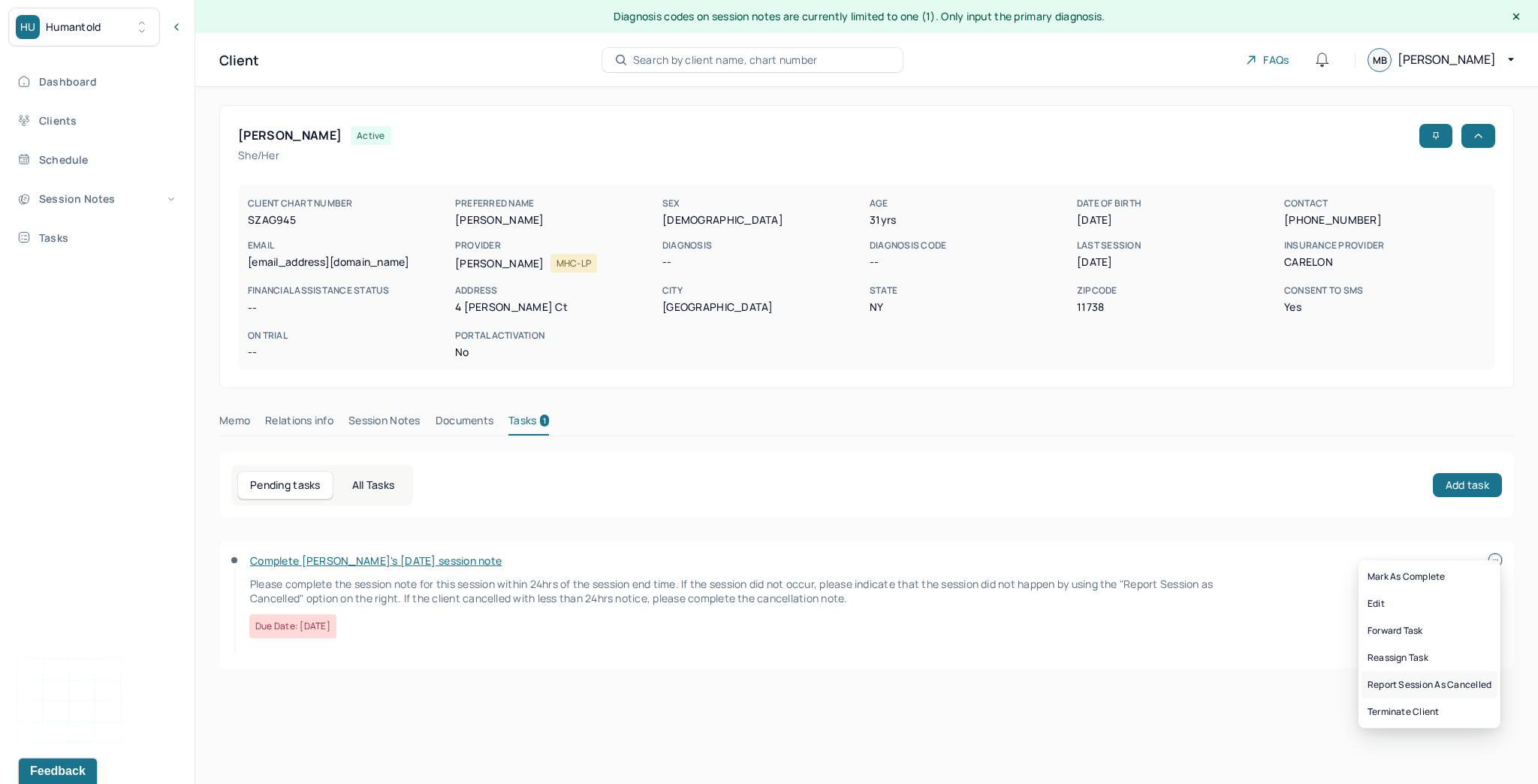 click on "Report session as cancelled" at bounding box center [1429, 685] 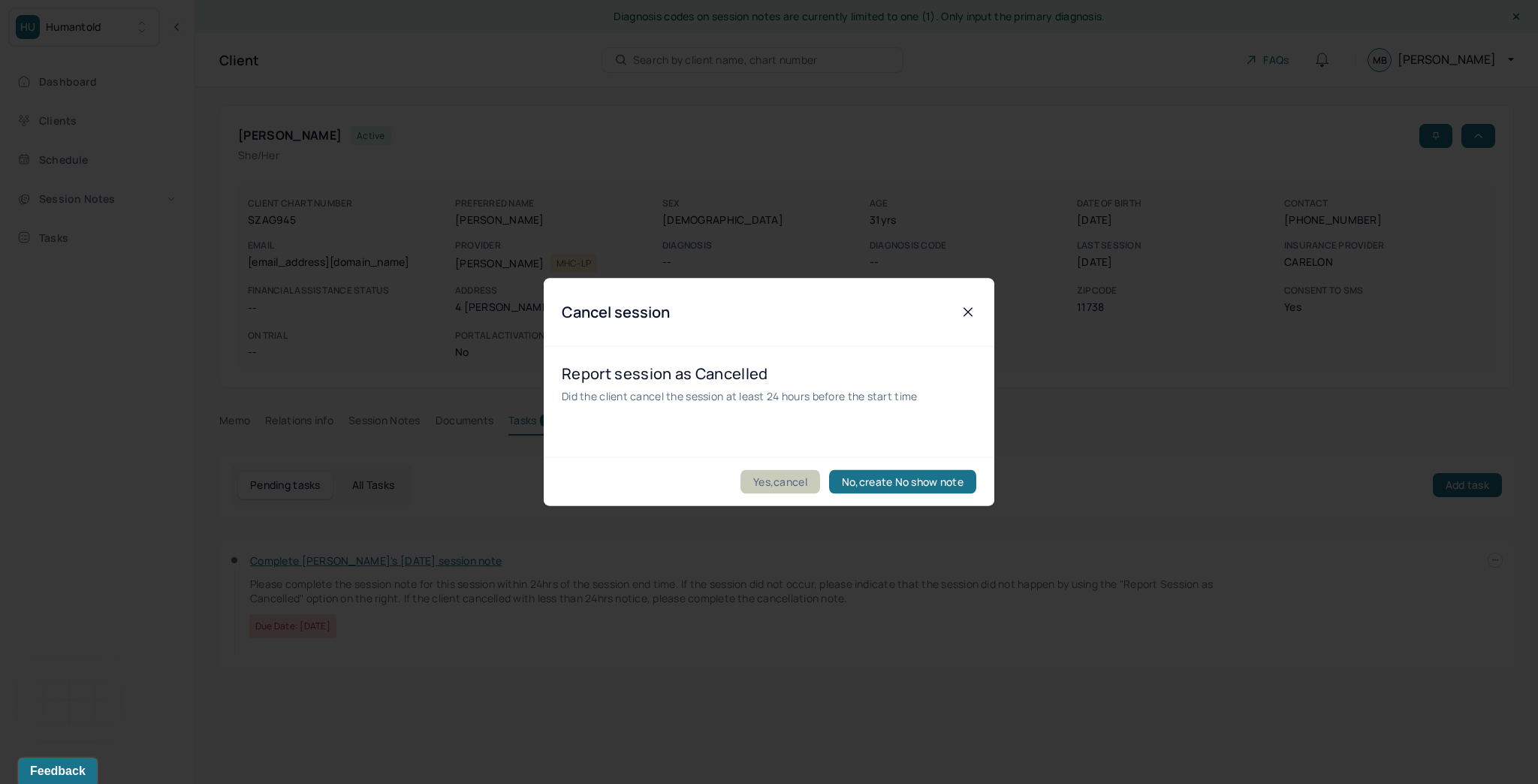 click on "Yes,cancel" at bounding box center (780, 482) 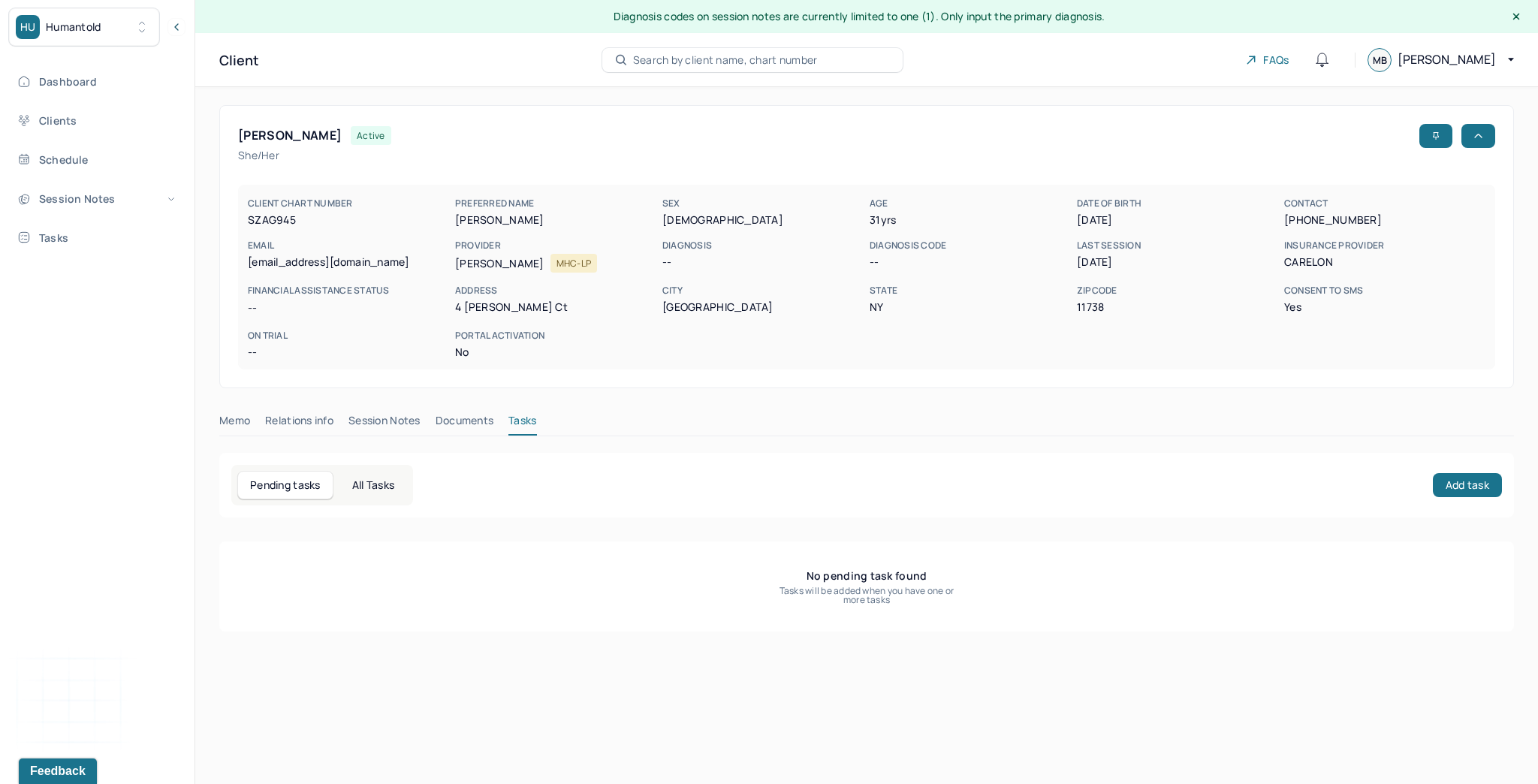 click on "Documents" at bounding box center (465, 424) 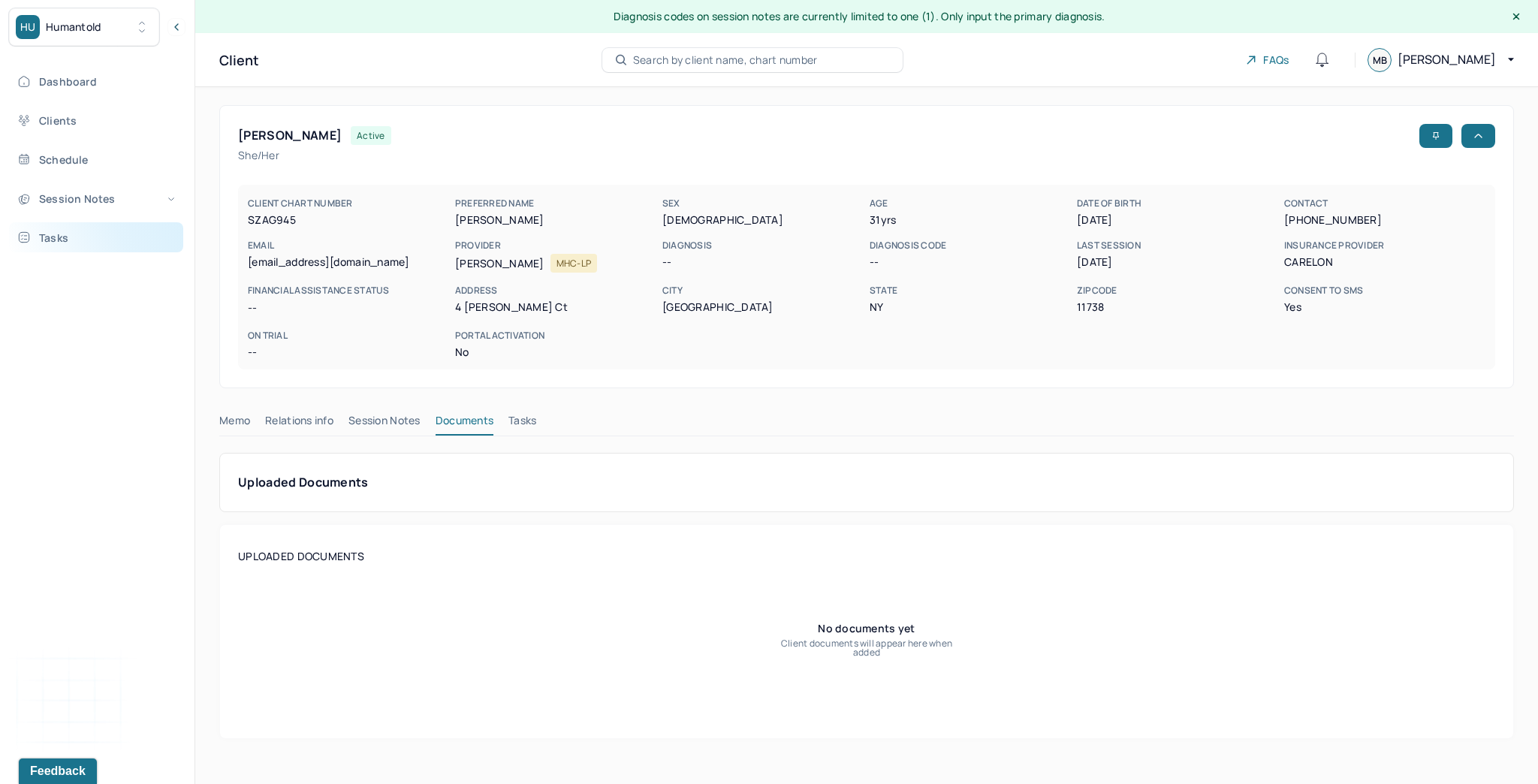 drag, startPoint x: 56, startPoint y: 237, endPoint x: 165, endPoint y: 272, distance: 114.48144 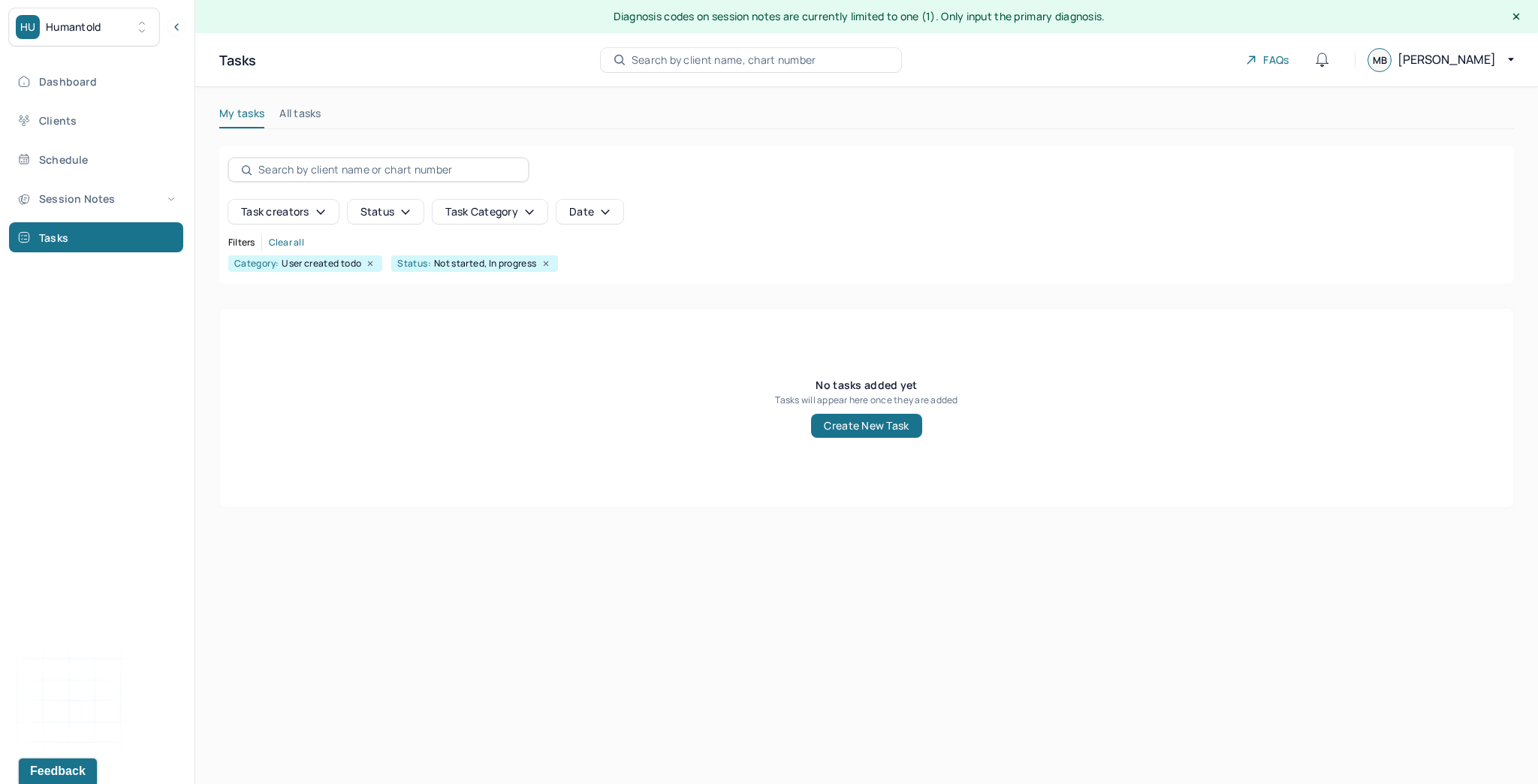 click on "Task category" at bounding box center (490, 212) 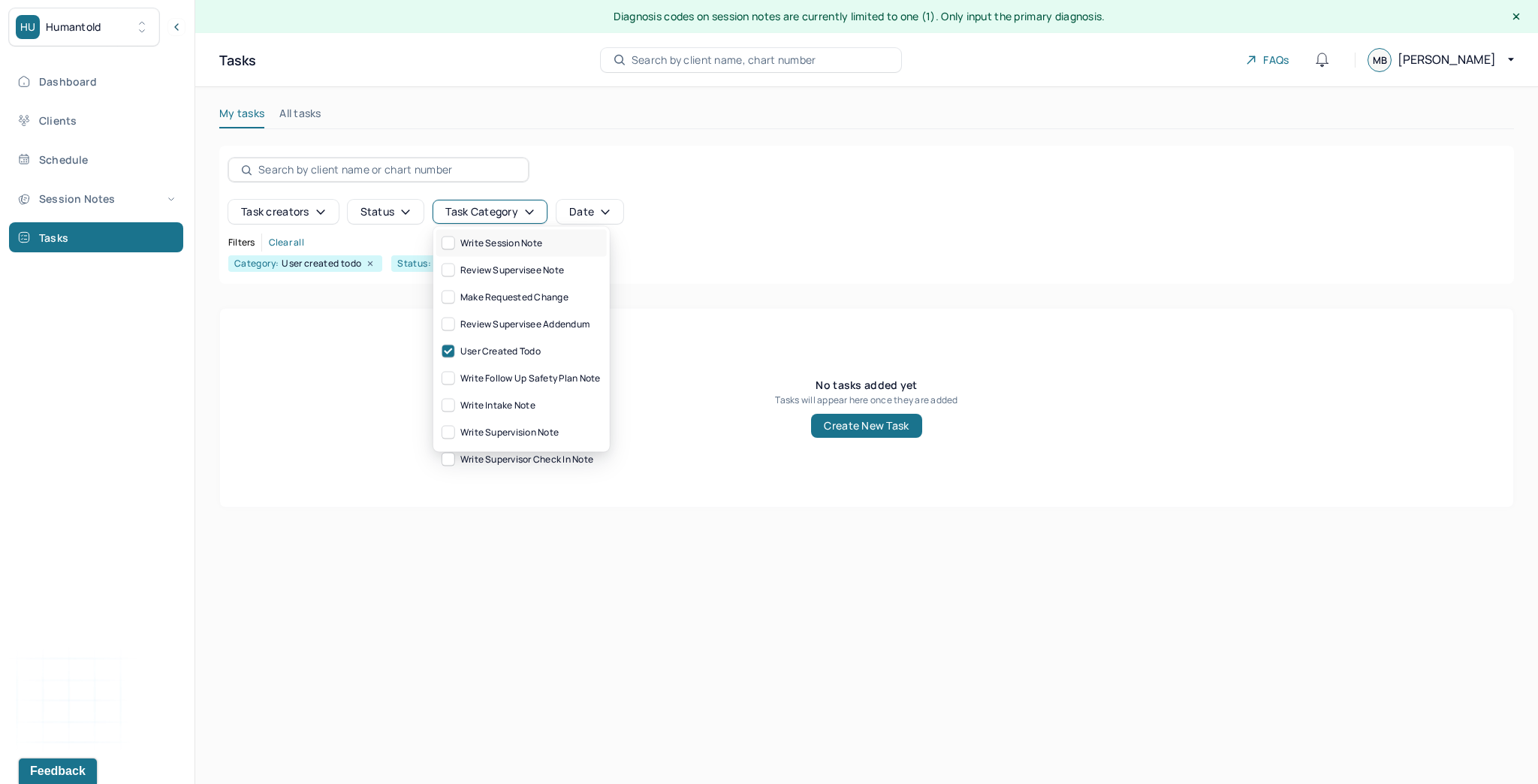 click on "write session note" at bounding box center [492, 243] 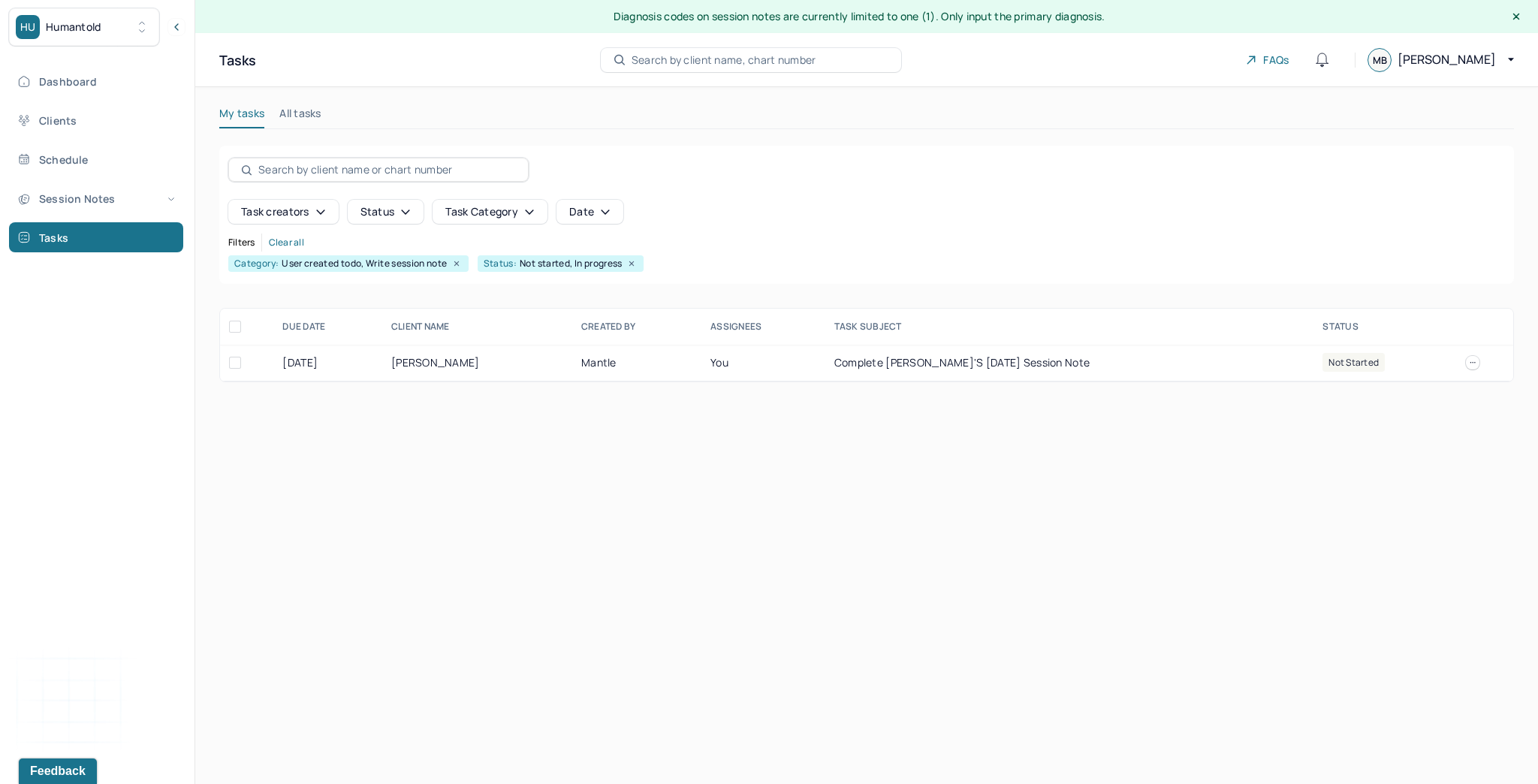 drag, startPoint x: 831, startPoint y: 532, endPoint x: 795, endPoint y: 501, distance: 47.507894 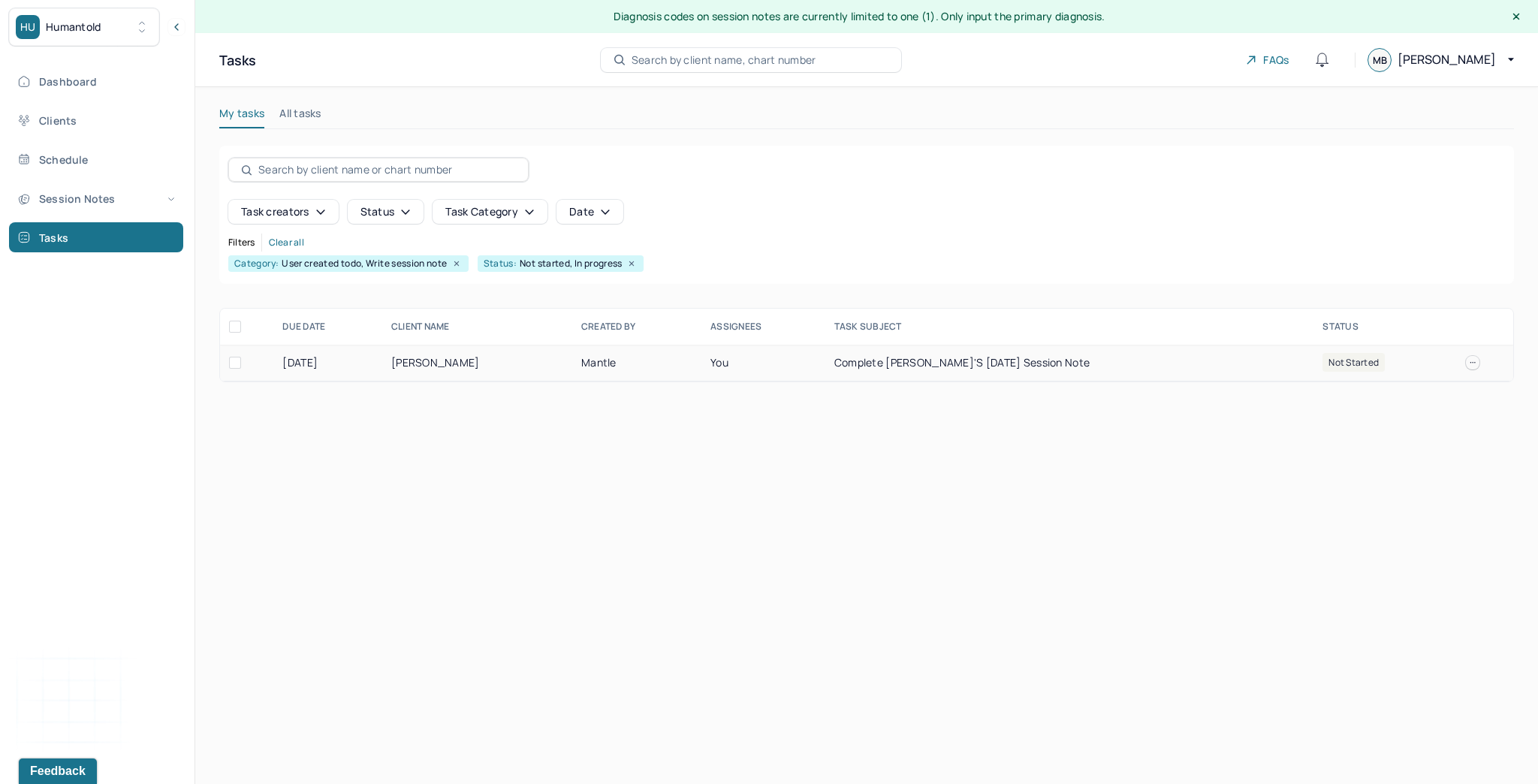 click on "Mantle" at bounding box center [637, 363] 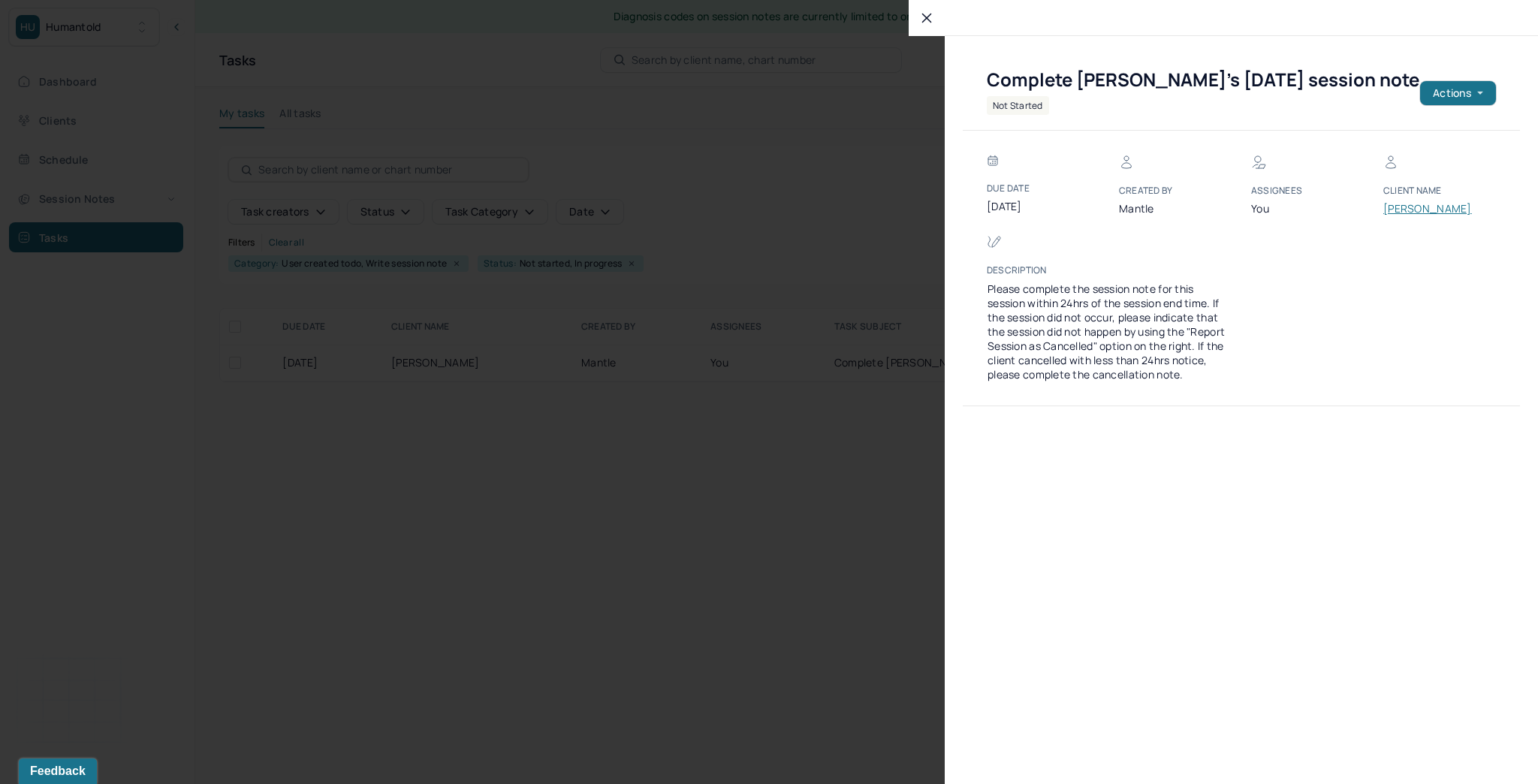 click on "[PERSON_NAME]" at bounding box center [1428, 209] 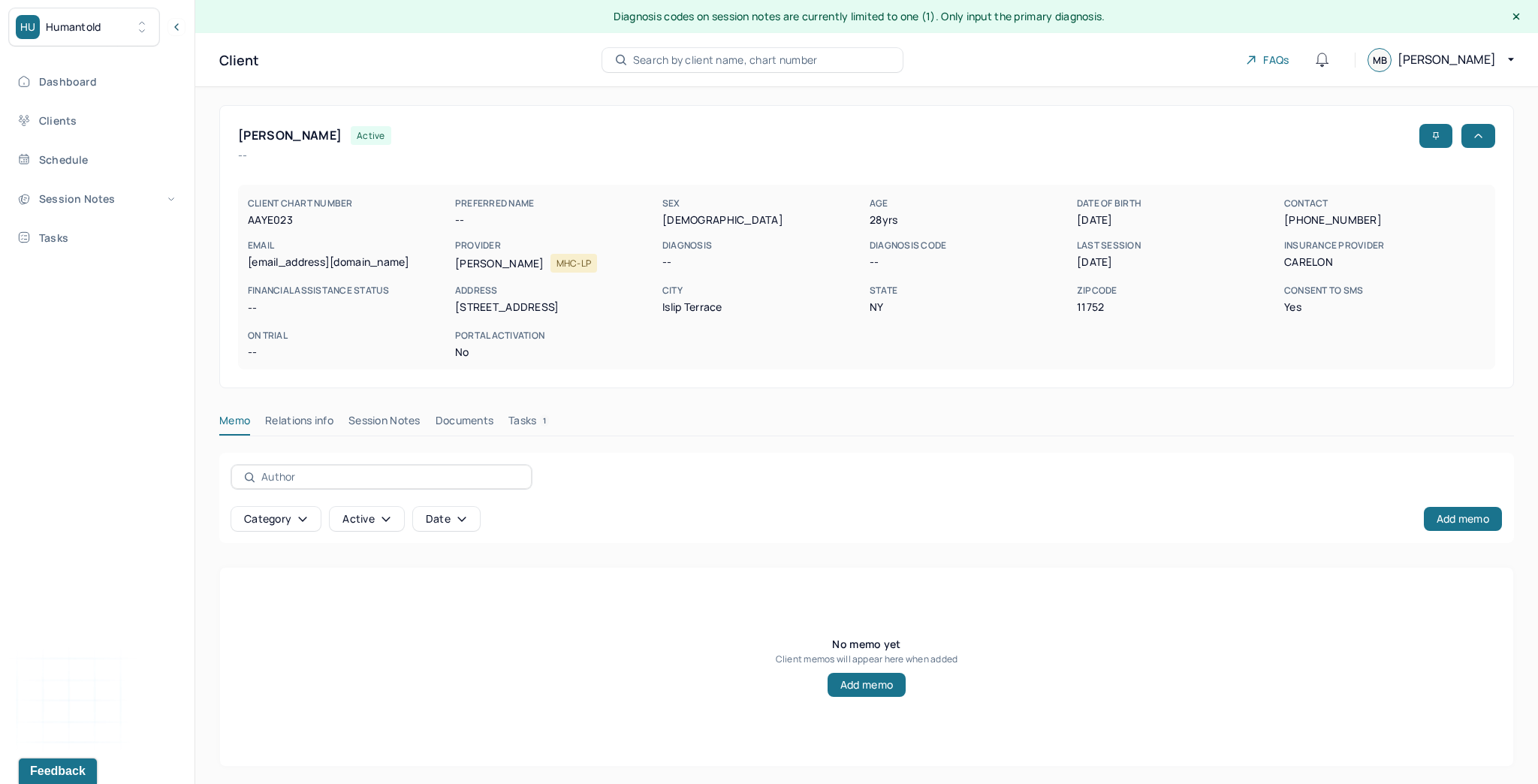 click on "Tasks 1" at bounding box center [529, 424] 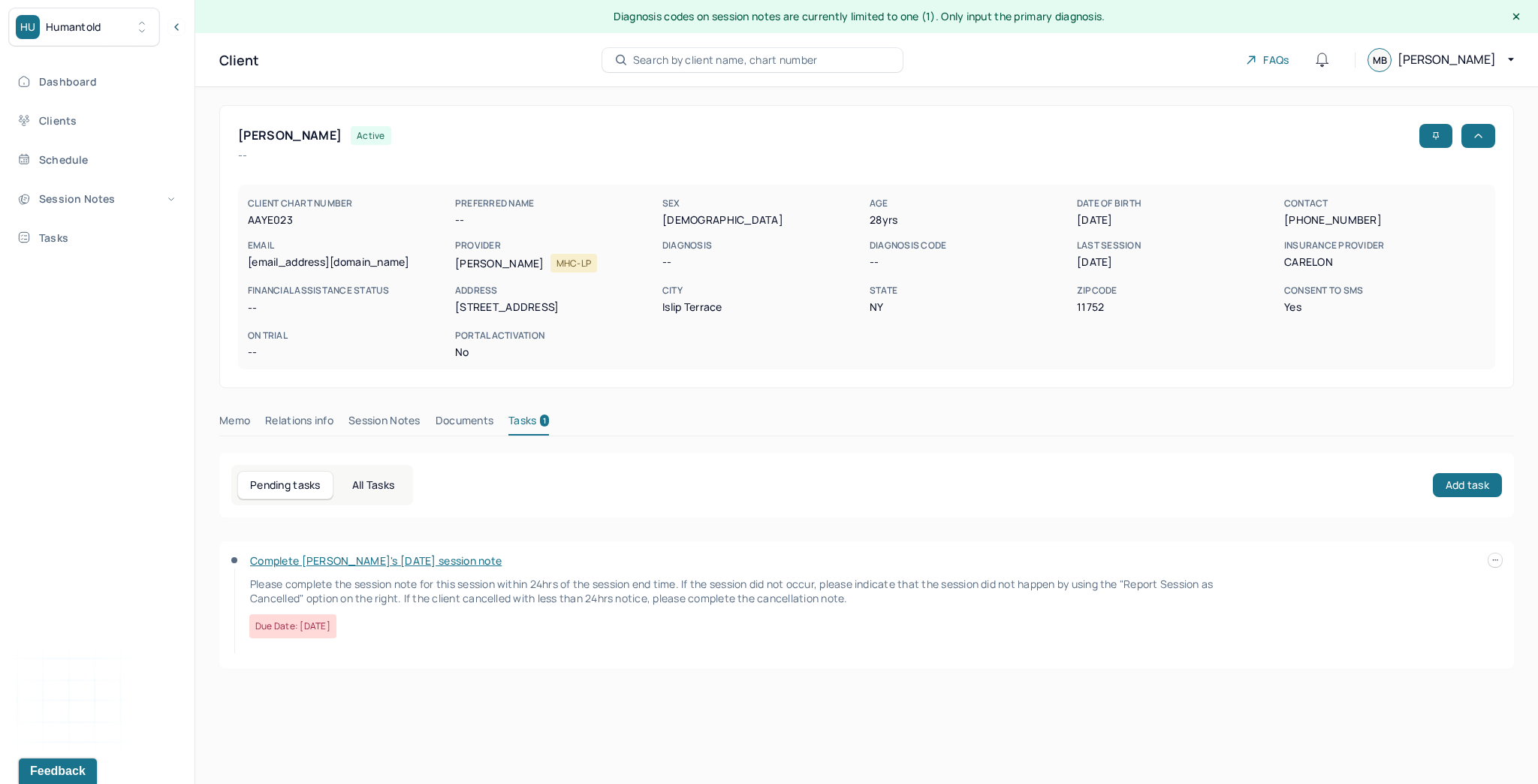 click on "Complete [PERSON_NAME]'s [DATE] session note" at bounding box center [375, 560] 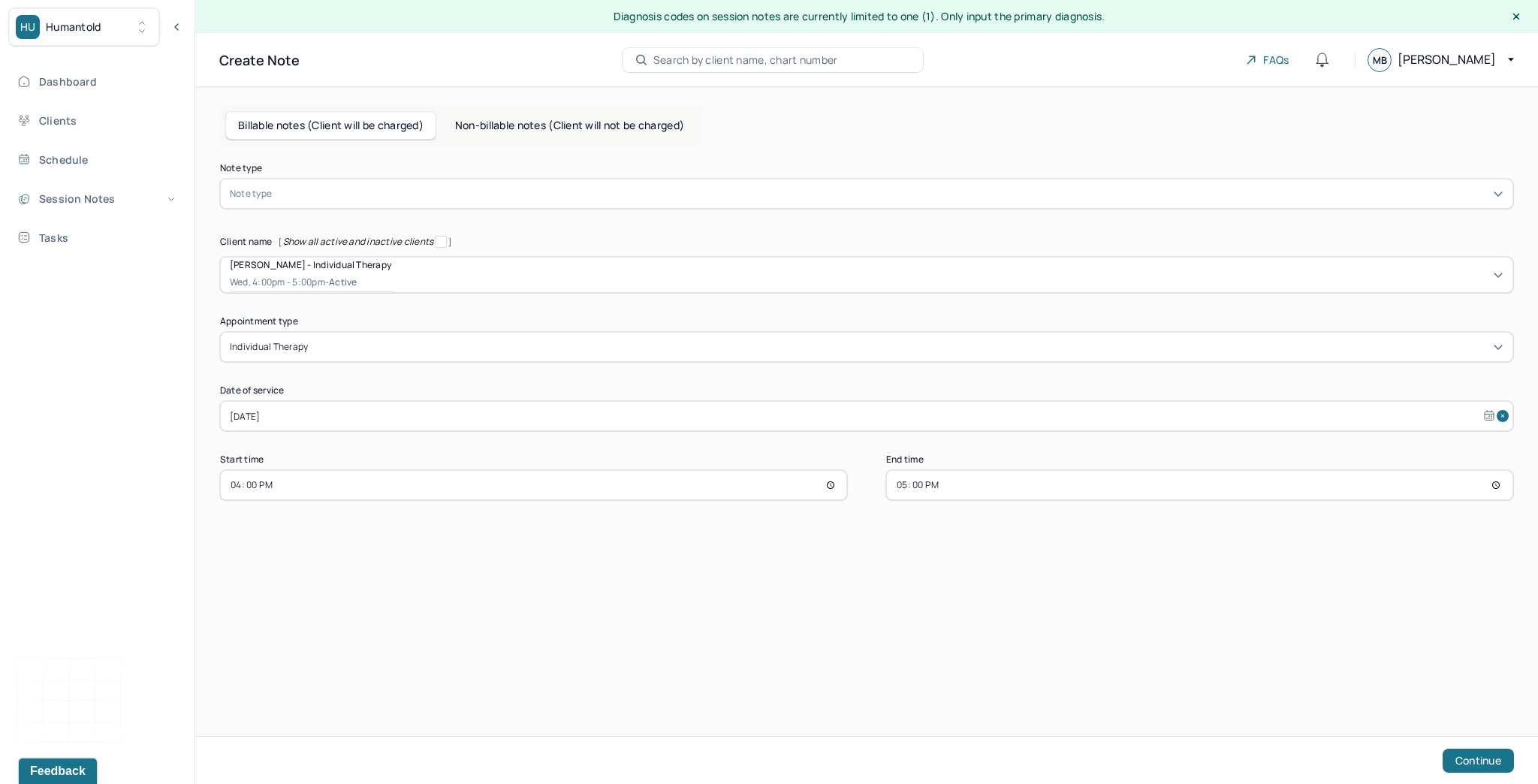 click at bounding box center [889, 194] 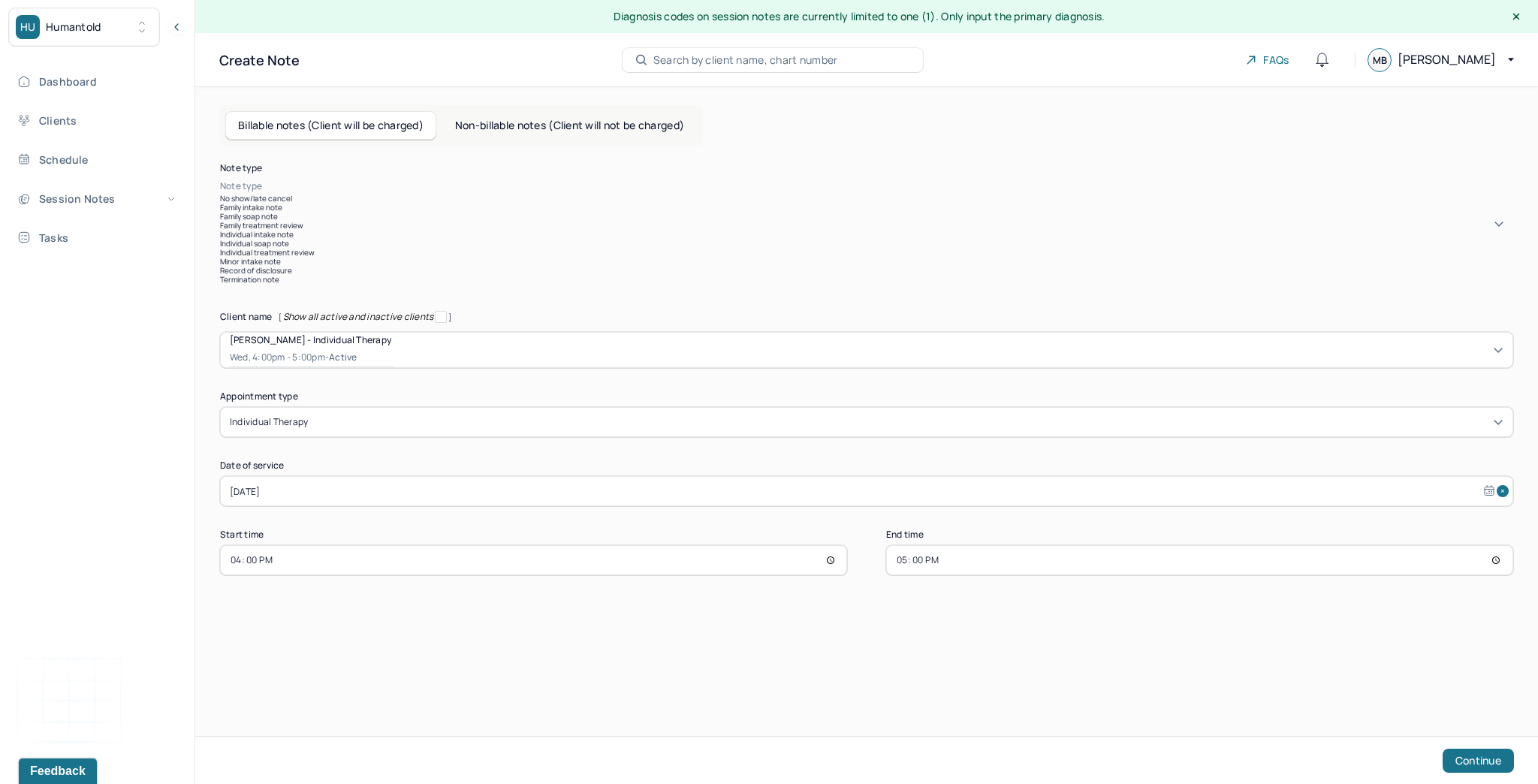click on "Individual soap note" at bounding box center (867, 243) 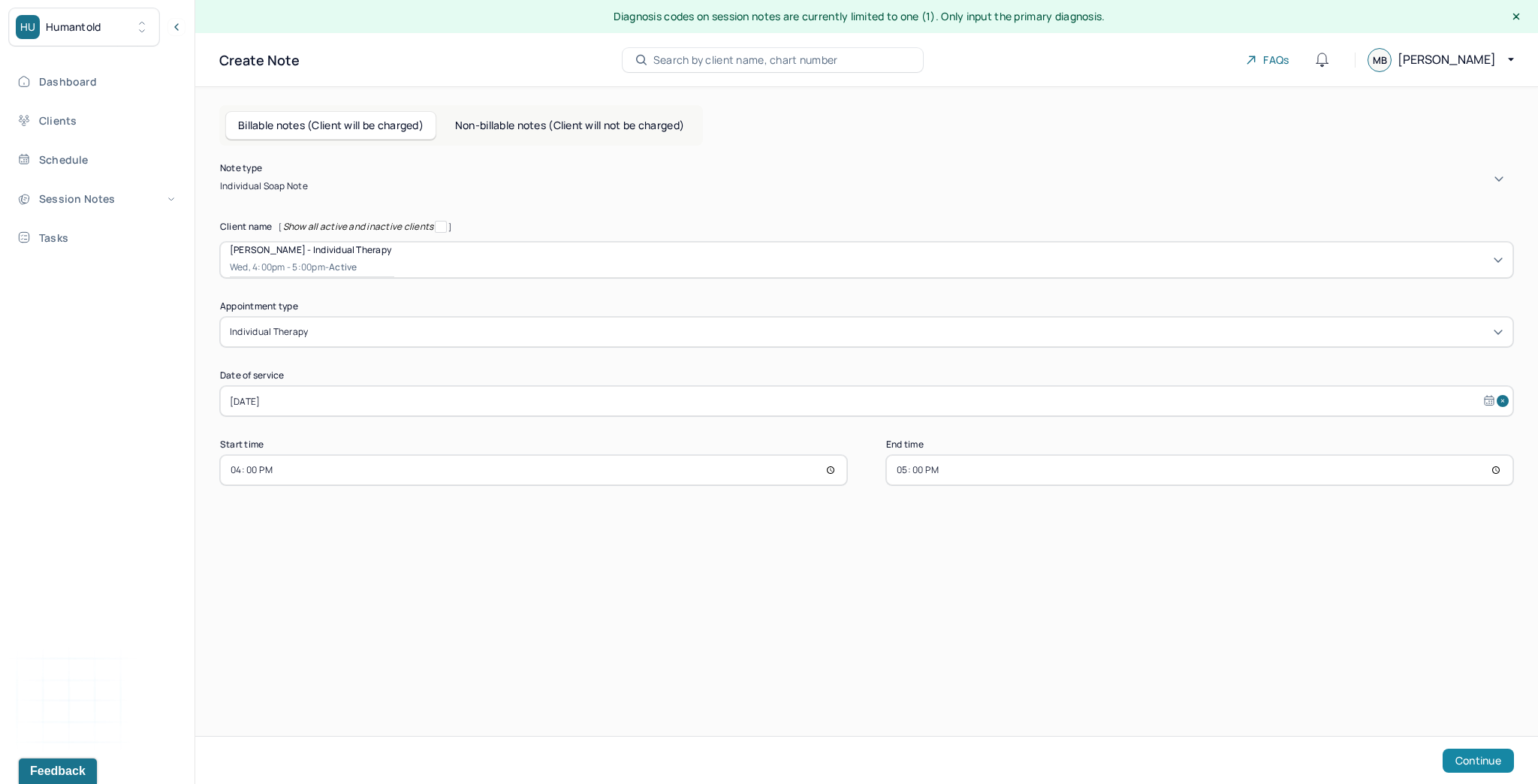 click on "Continue" at bounding box center (1478, 761) 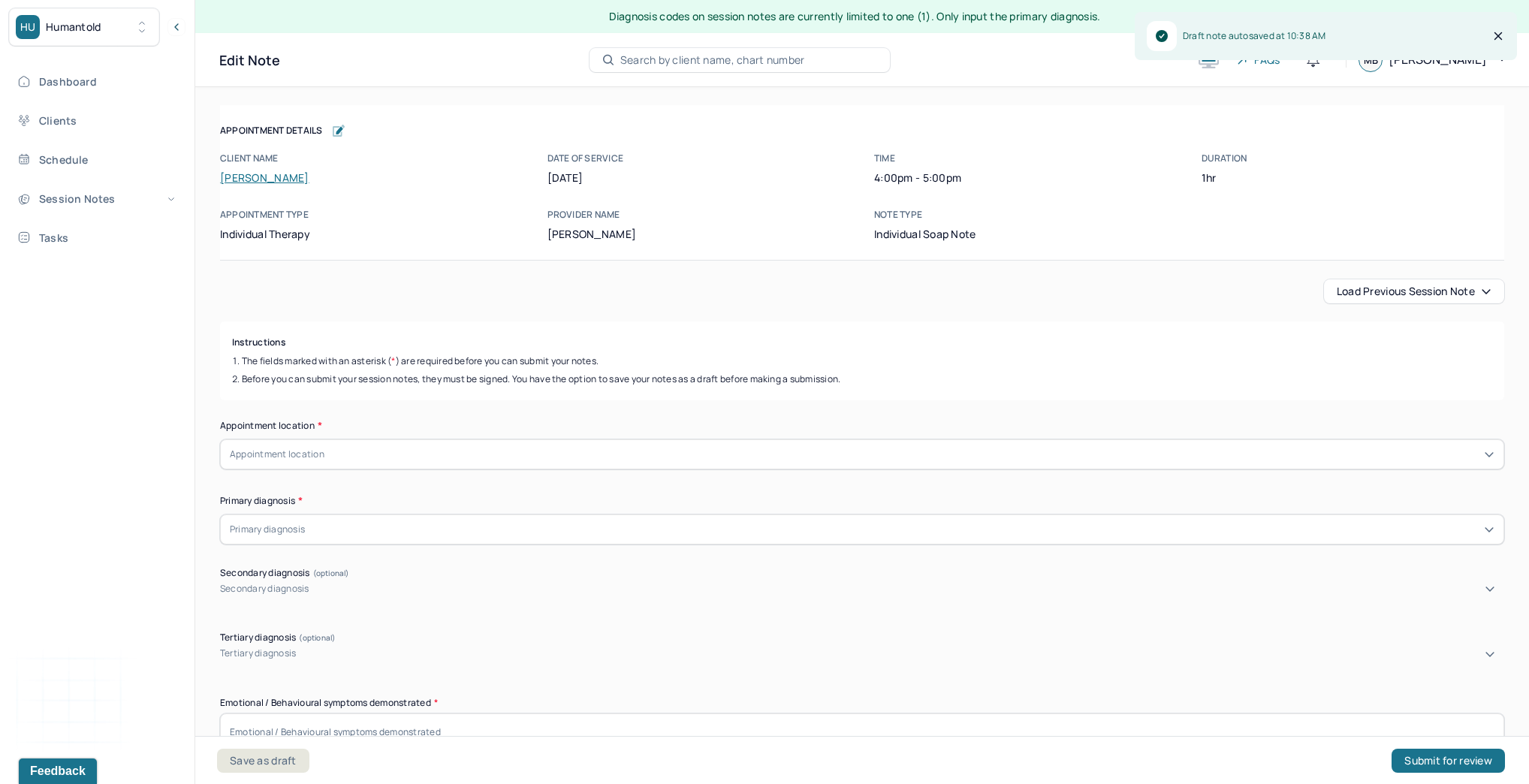 click at bounding box center [176, 27] 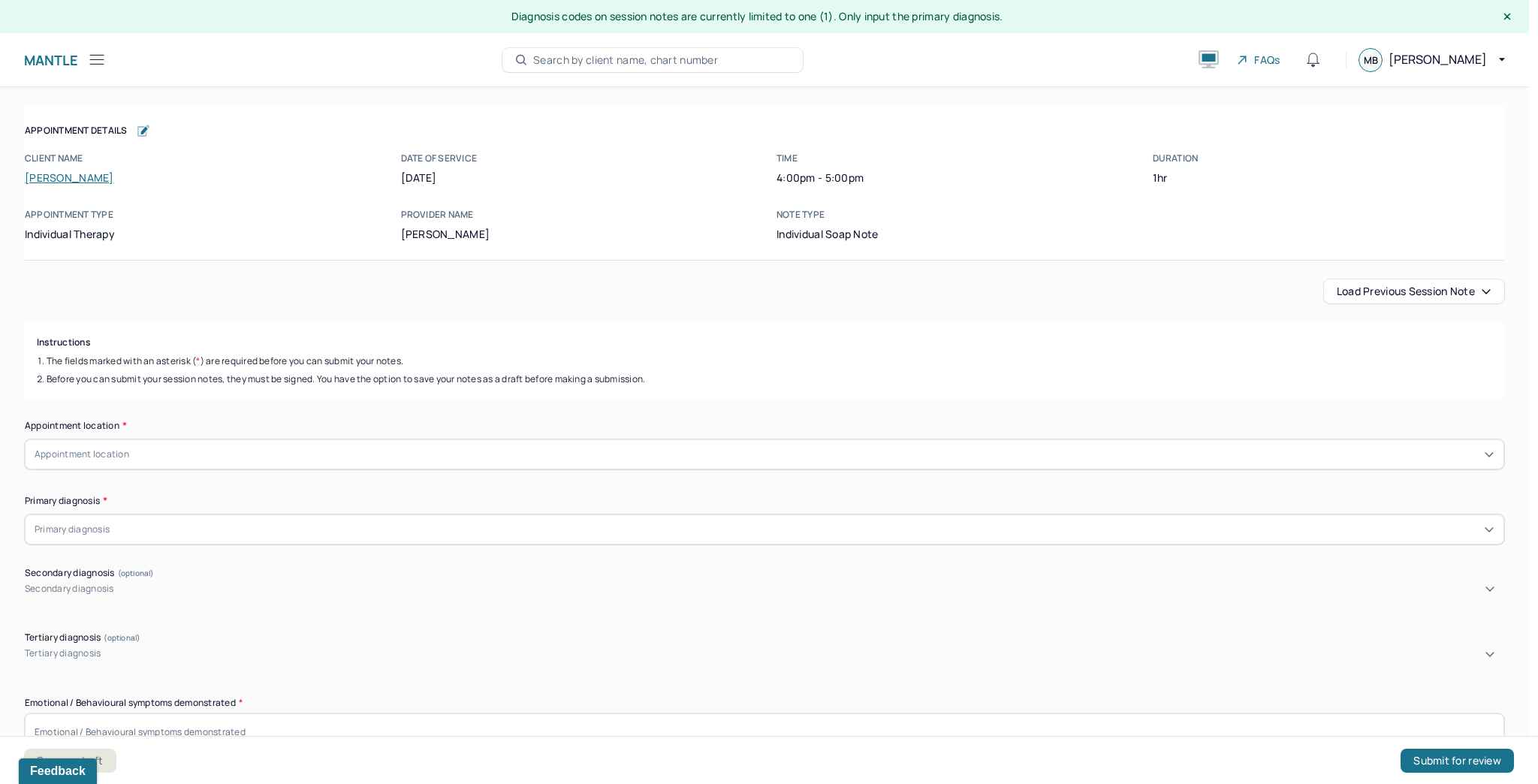 click on "Load previous session note" at bounding box center [1414, 291] 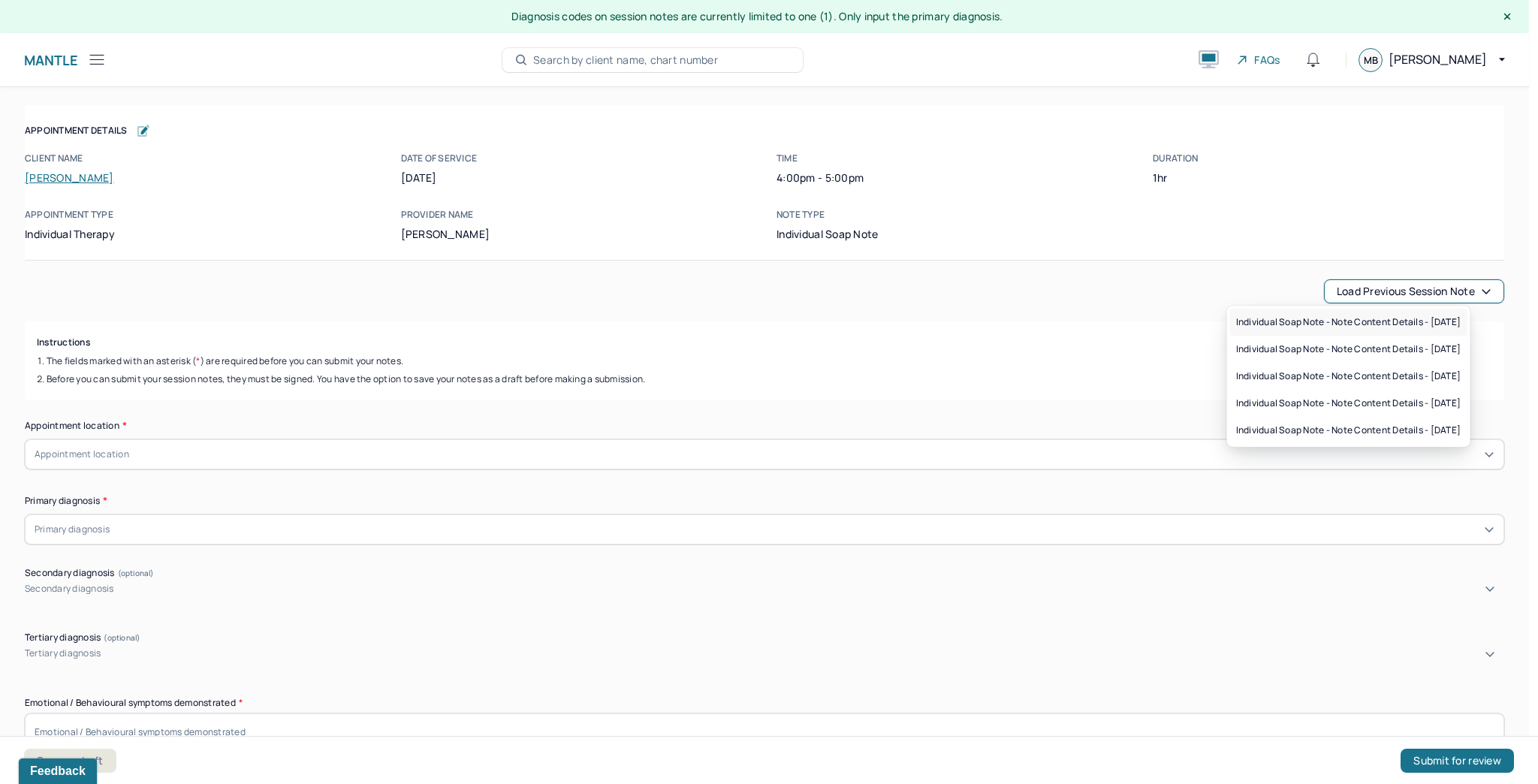 click on "Individual soap note   - Note content Details -   [DATE]" at bounding box center (1349, 322) 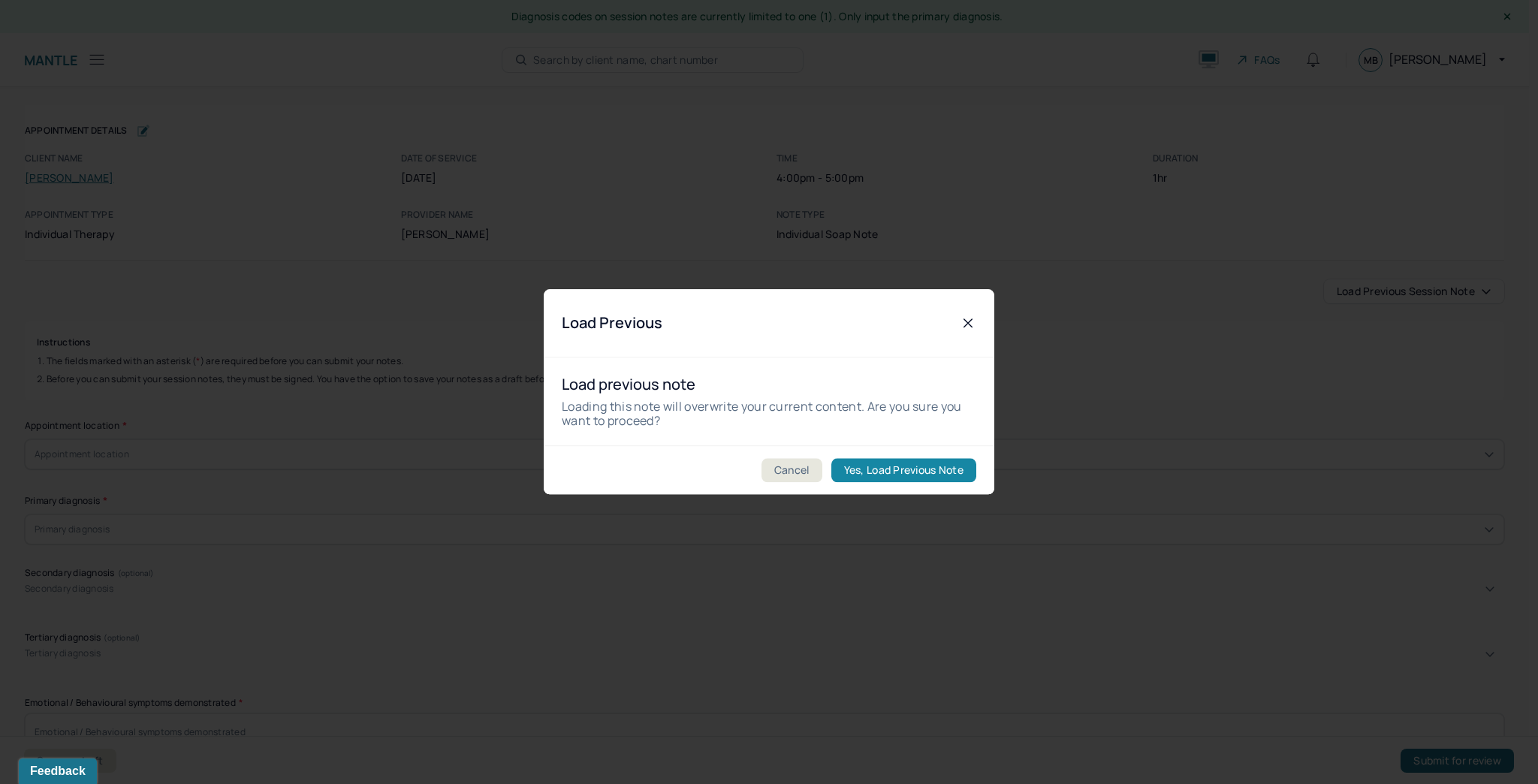 click on "Yes, Load Previous Note" at bounding box center (903, 471) 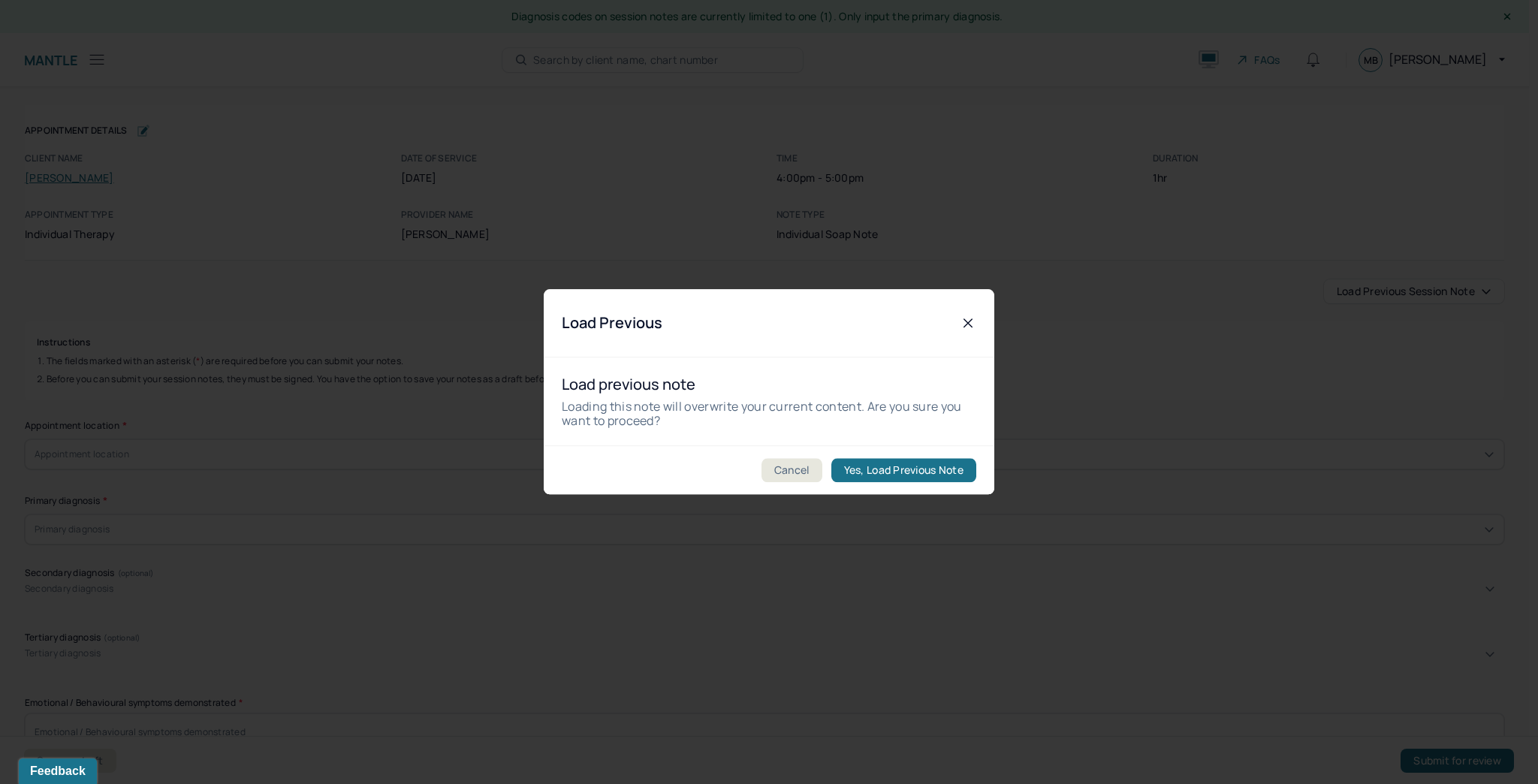 checkbox on "true" 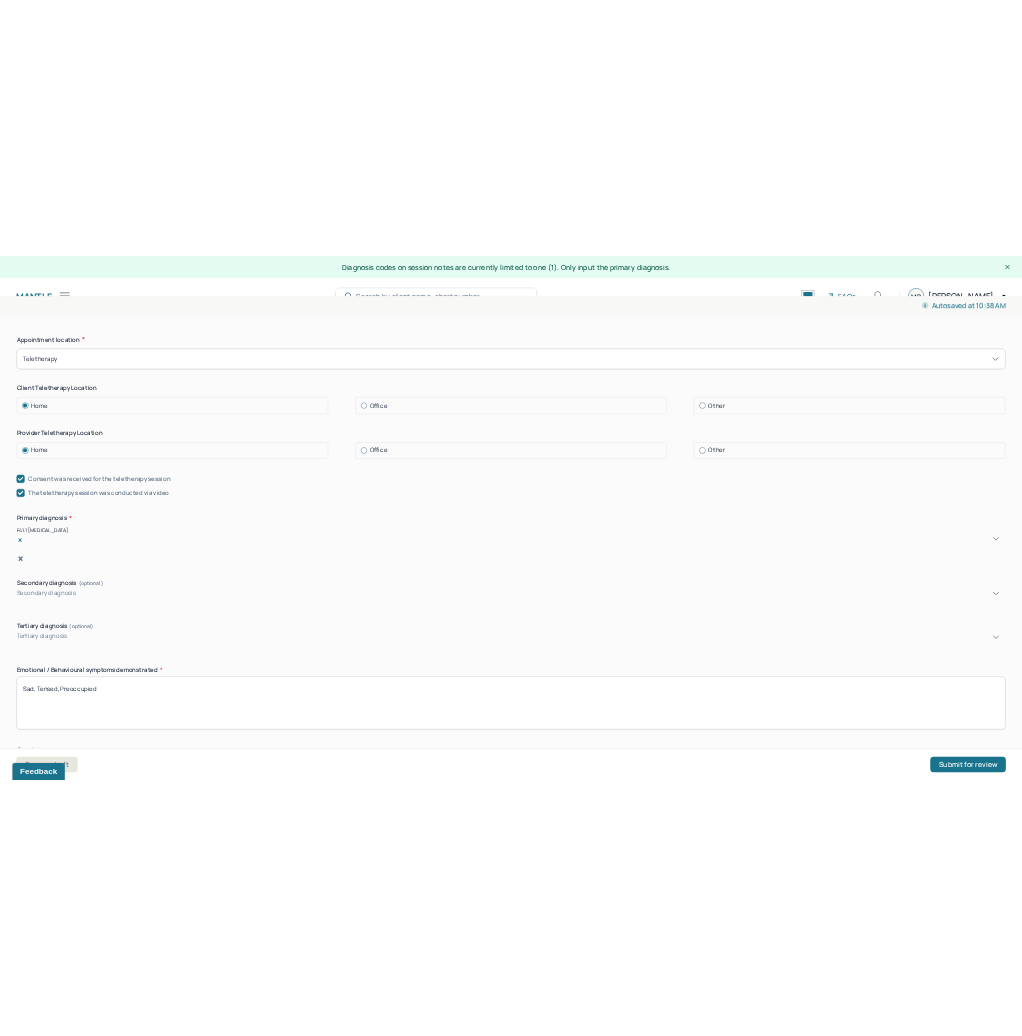 scroll, scrollTop: 720, scrollLeft: 0, axis: vertical 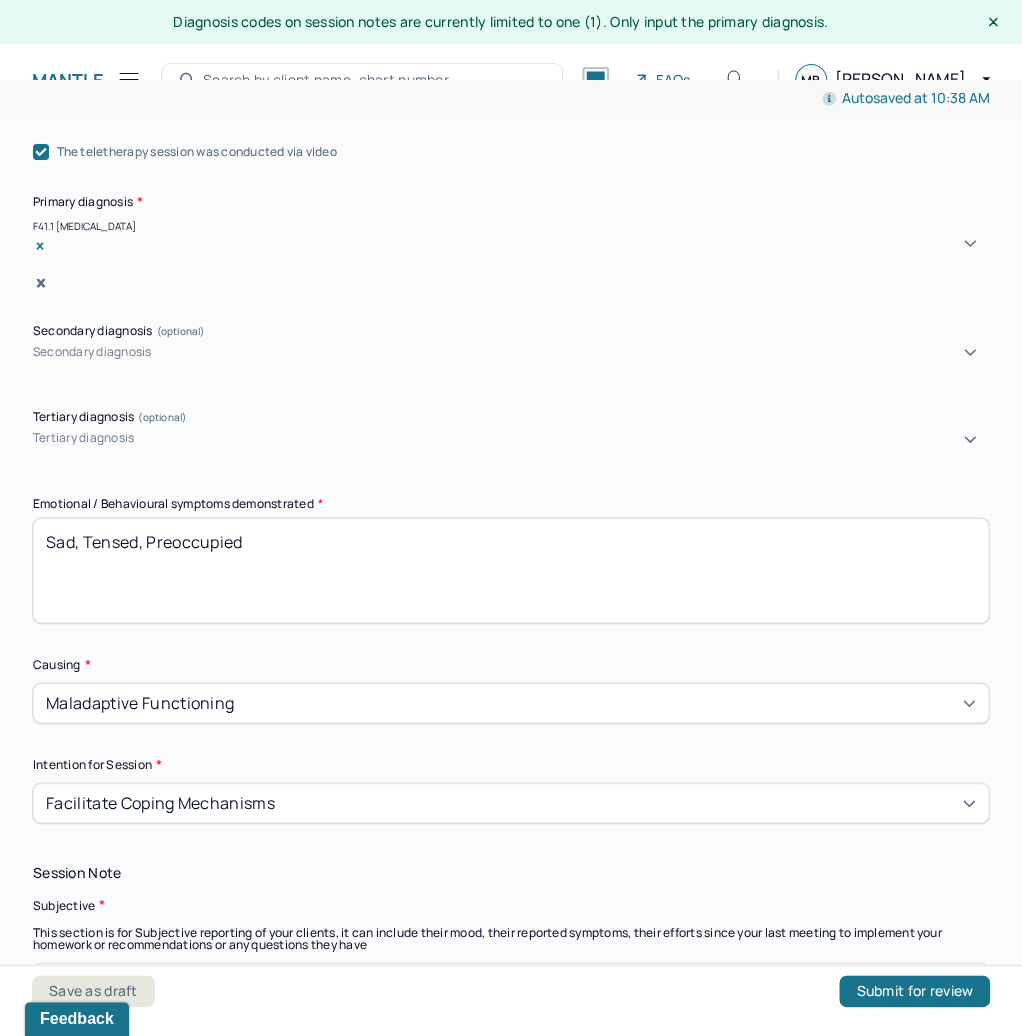 drag, startPoint x: 248, startPoint y: 524, endPoint x: -5, endPoint y: 497, distance: 254.43663 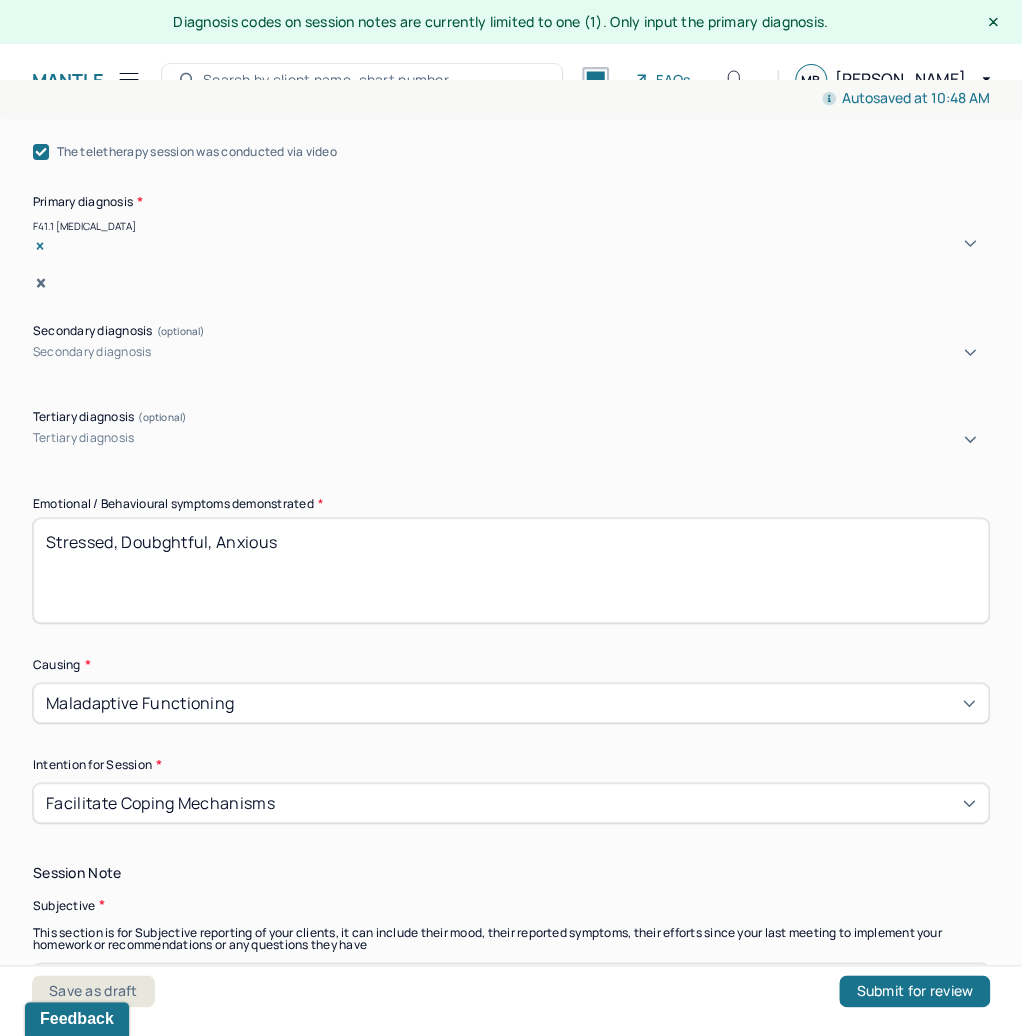 click on "Stressed, Doubghtful, Anxious" at bounding box center [511, 570] 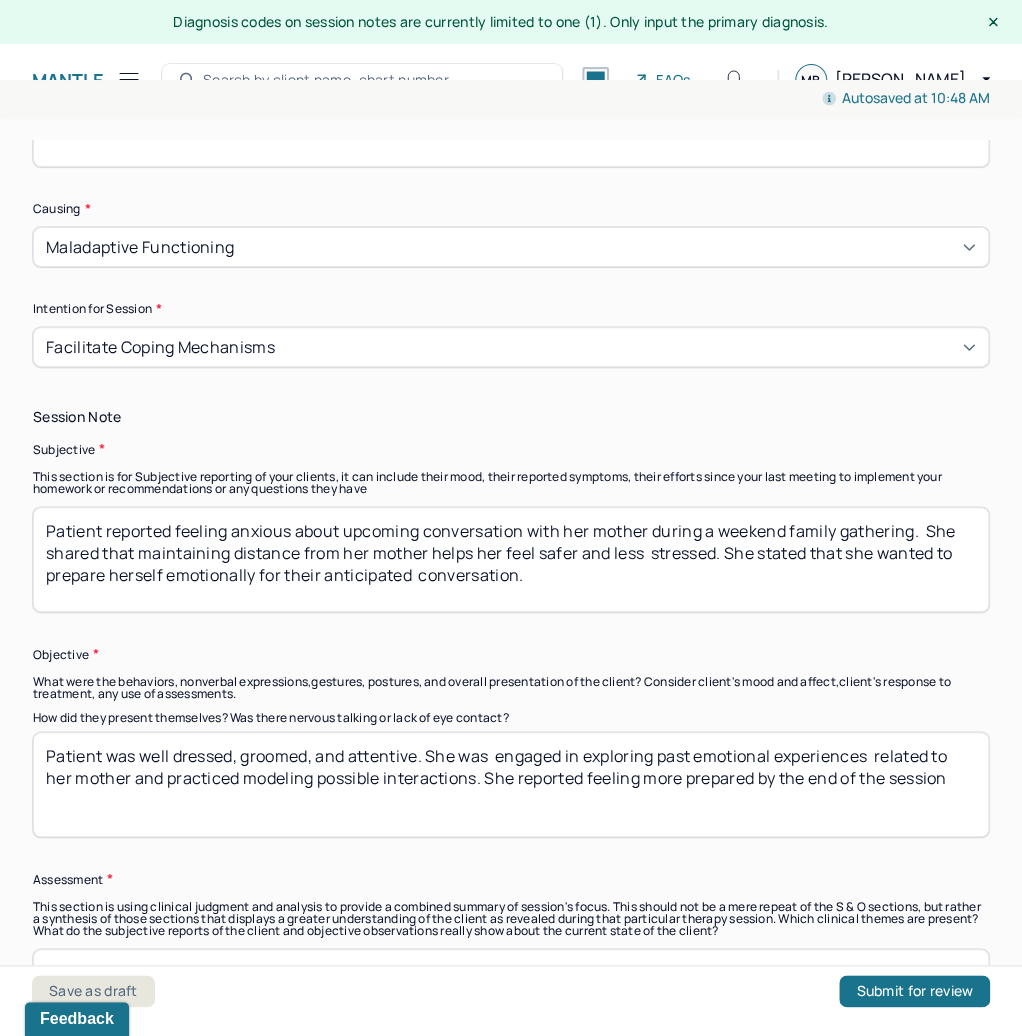 scroll, scrollTop: 1200, scrollLeft: 0, axis: vertical 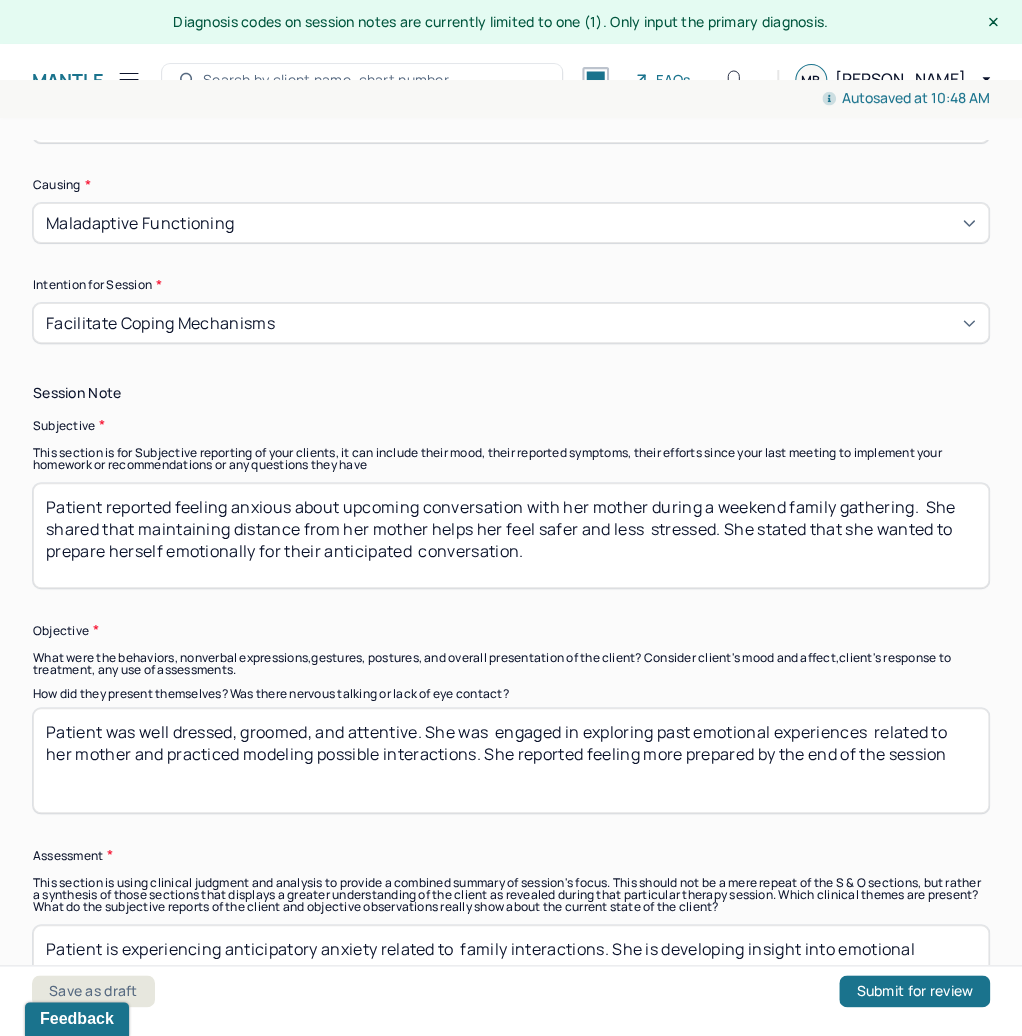 type on "Stressed, Doubtful, Anxious" 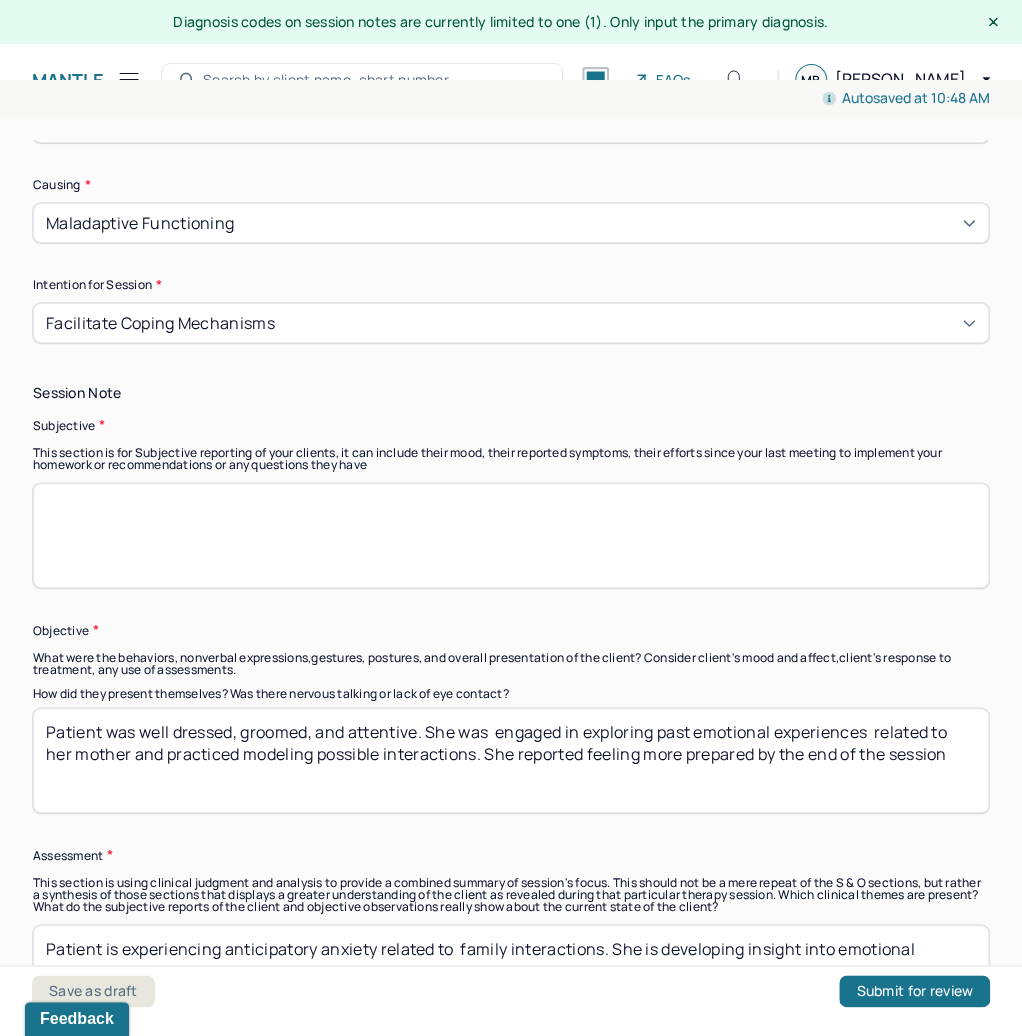 type 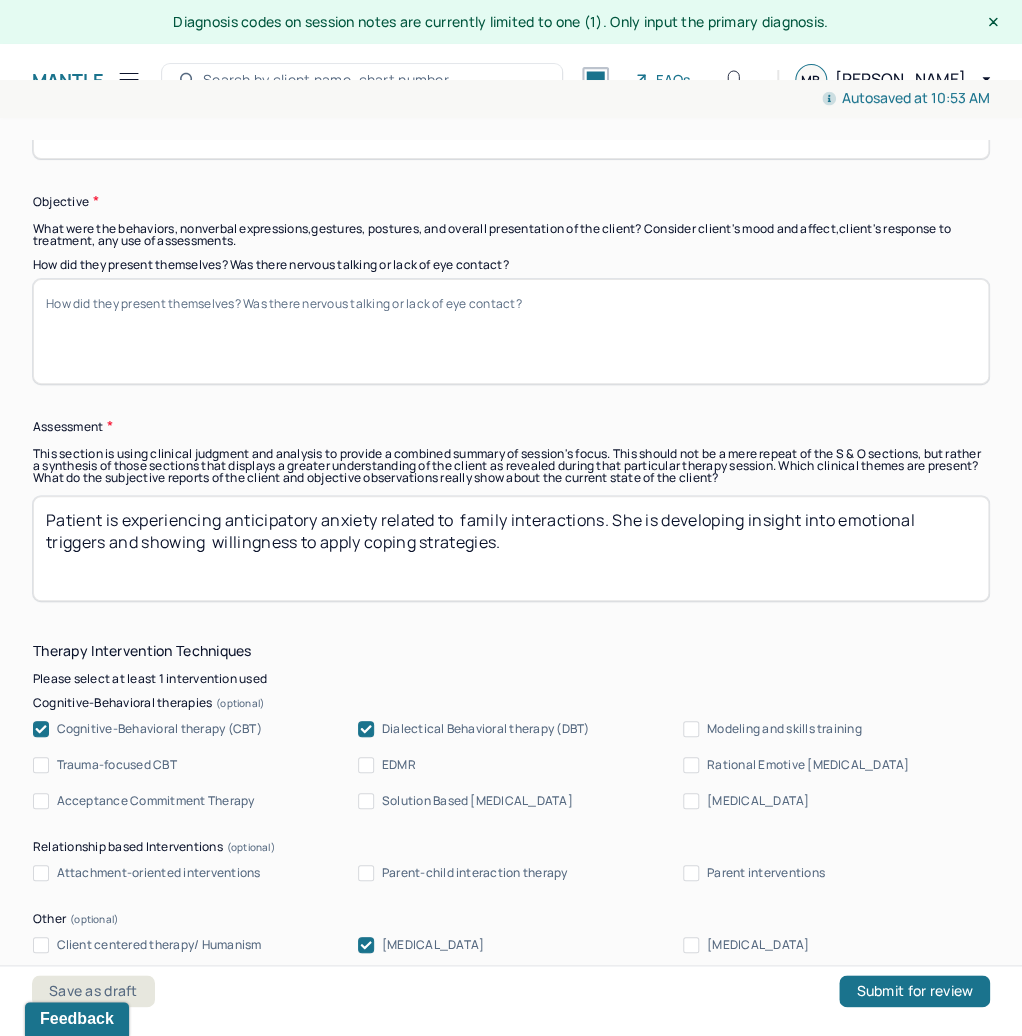 scroll, scrollTop: 1680, scrollLeft: 0, axis: vertical 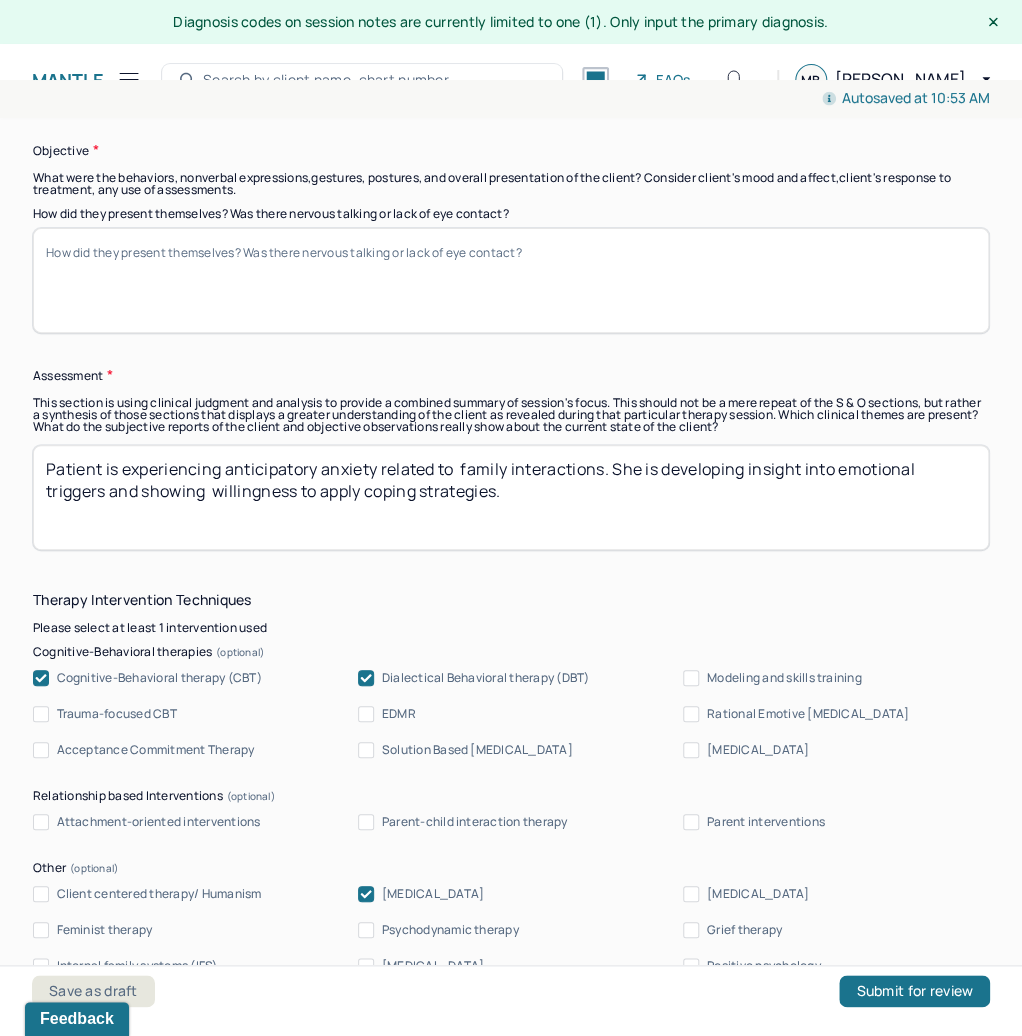 type 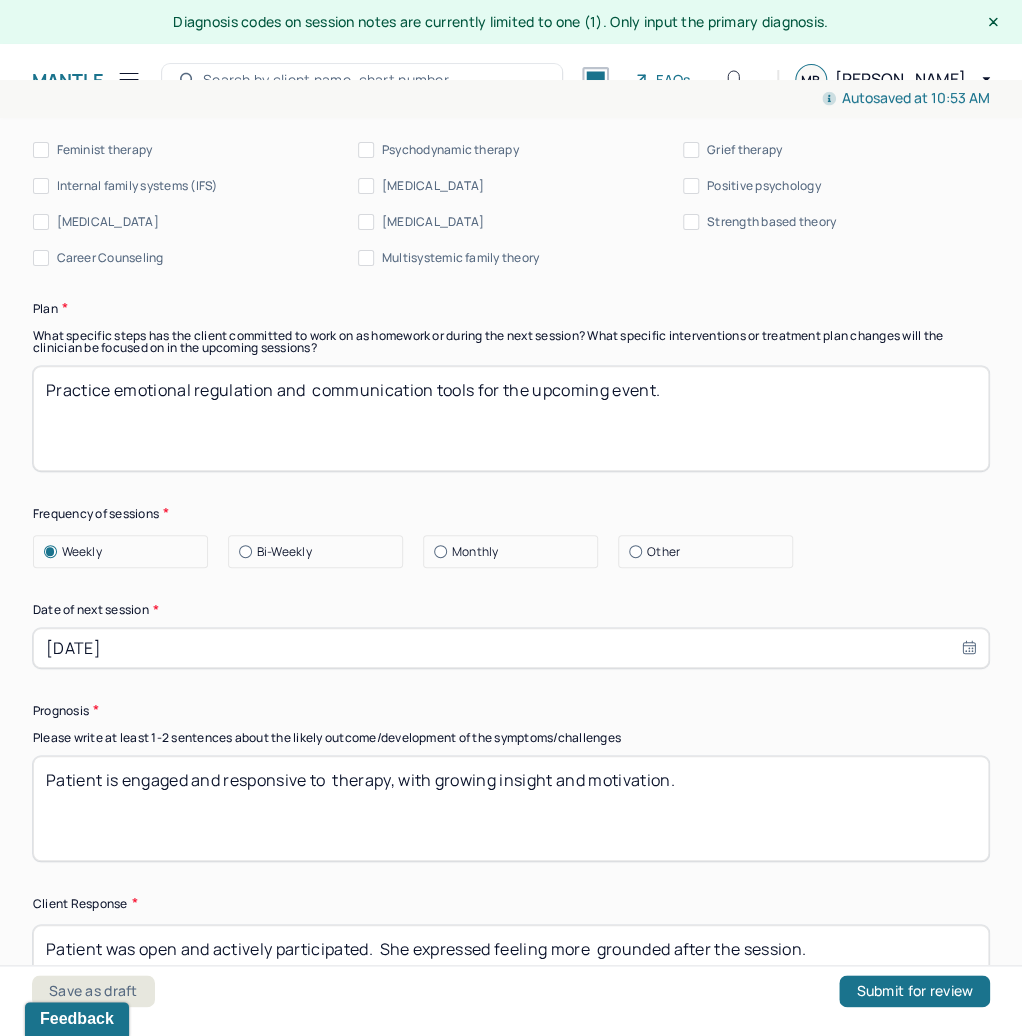 scroll, scrollTop: 2720, scrollLeft: 0, axis: vertical 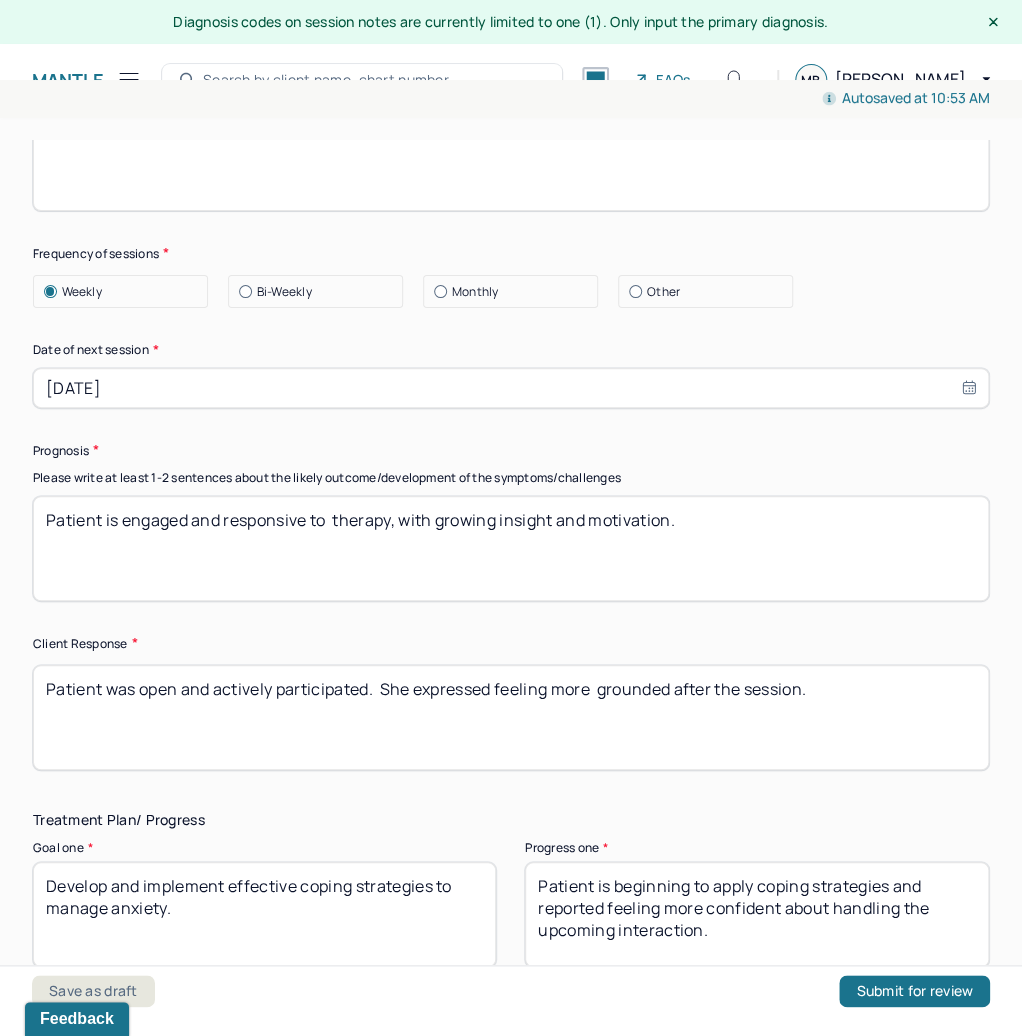 type 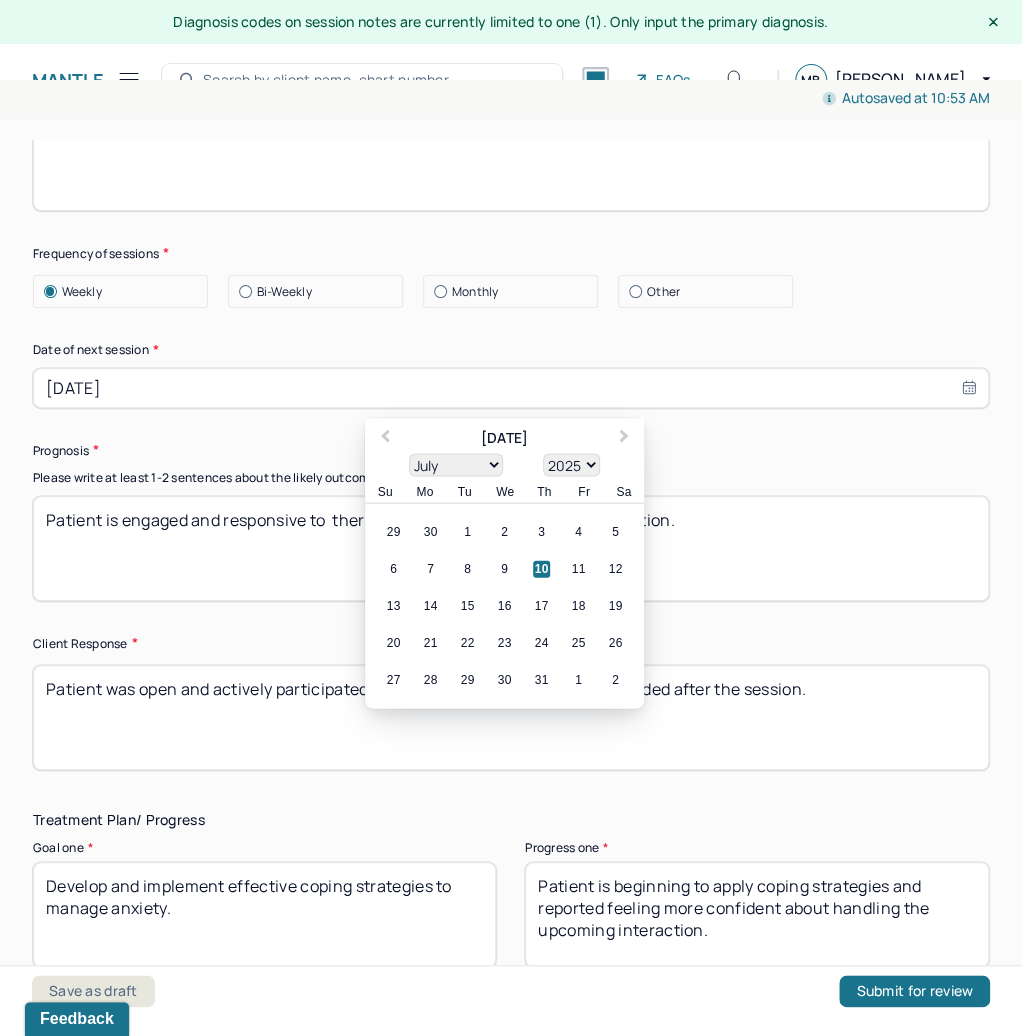 click on "[DATE]" at bounding box center (511, 388) 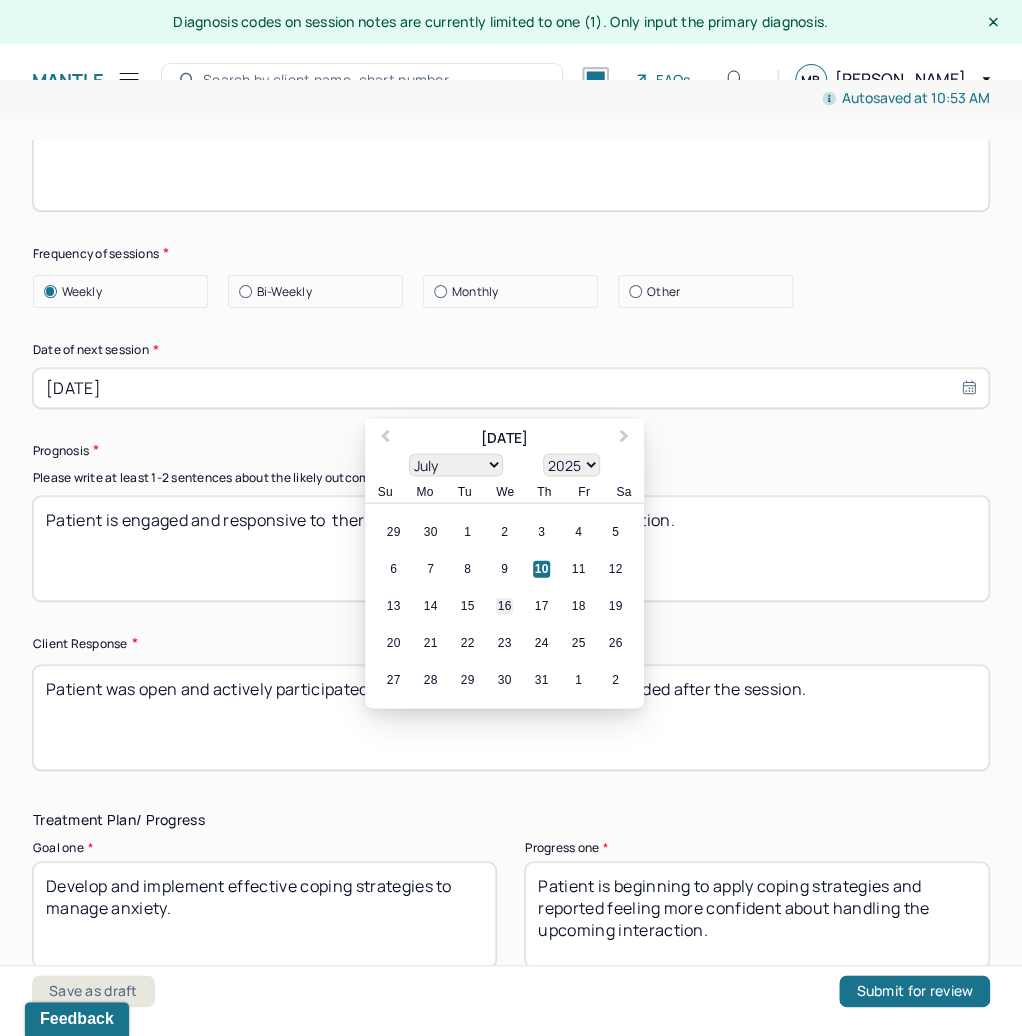 click on "16" at bounding box center (504, 605) 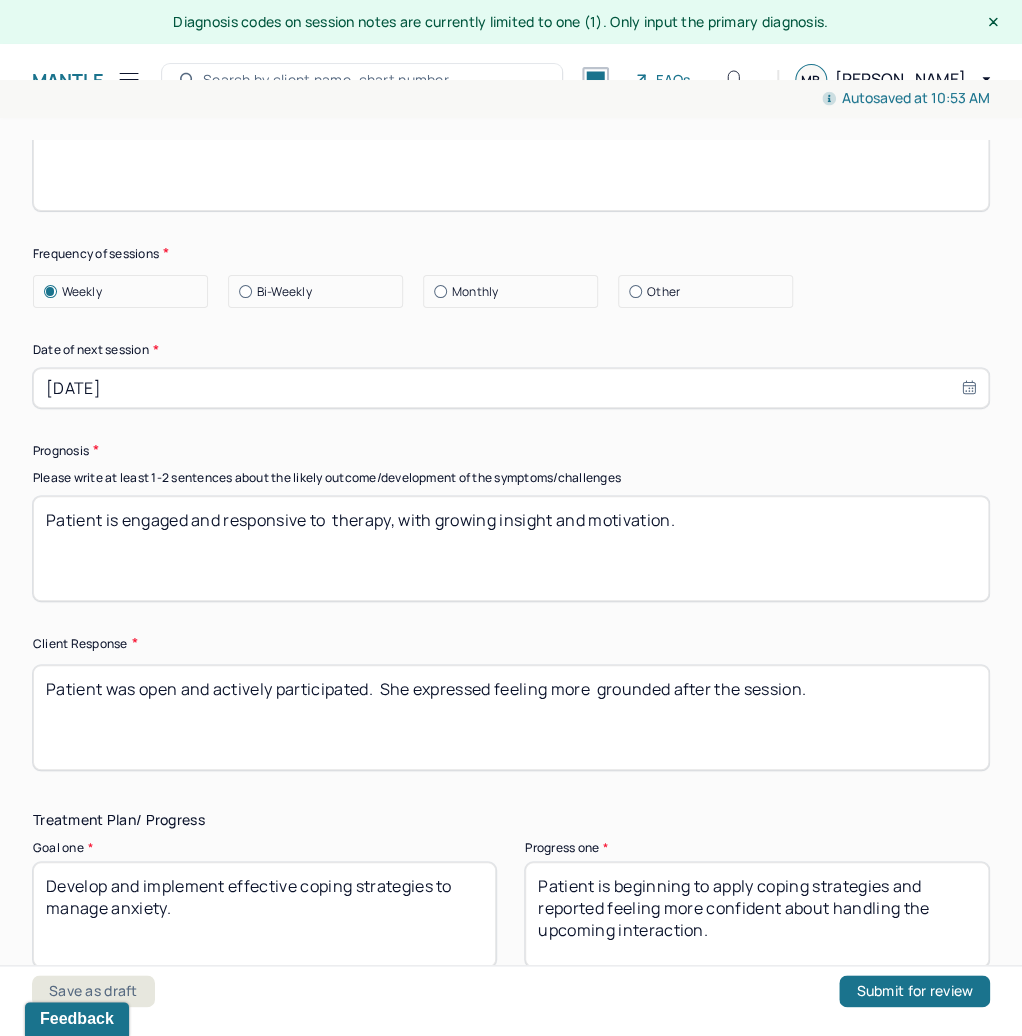 drag, startPoint x: 574, startPoint y: 514, endPoint x: -5, endPoint y: 455, distance: 581.9983 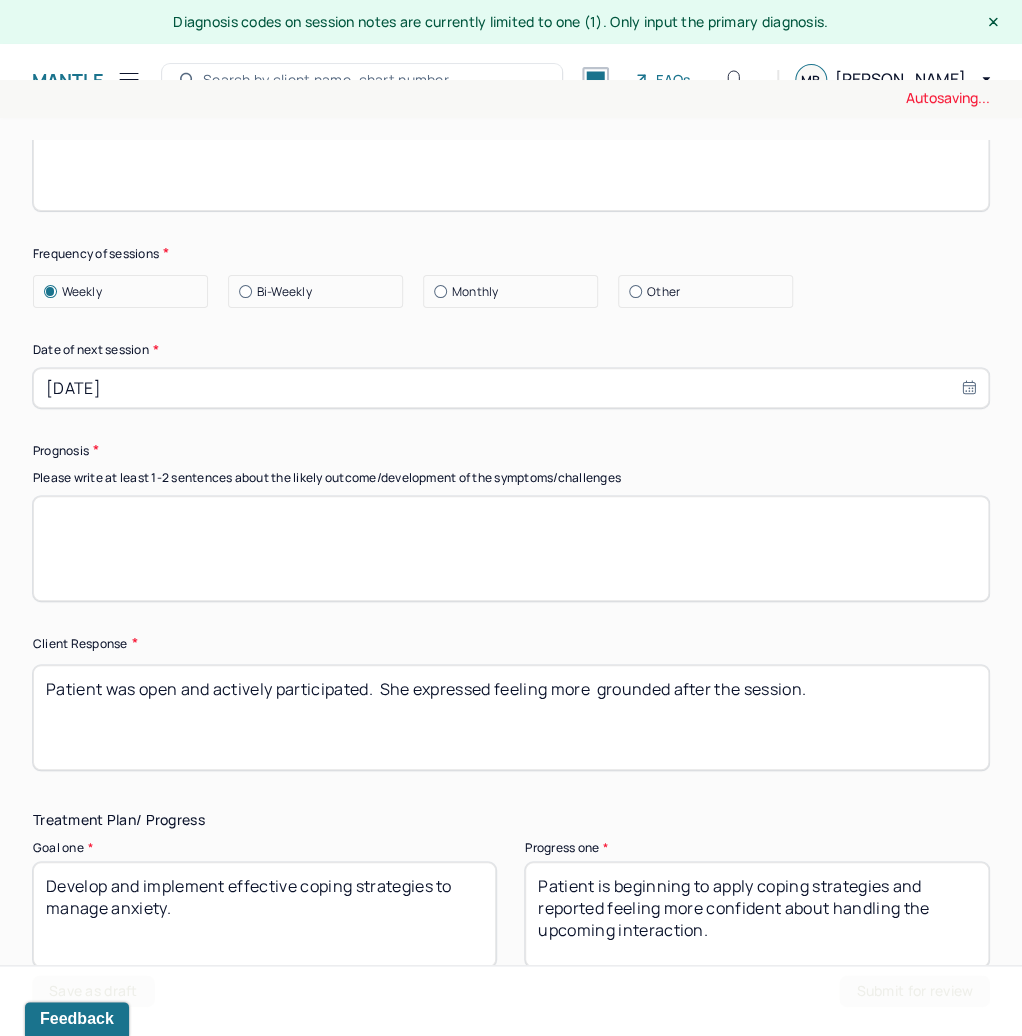 type 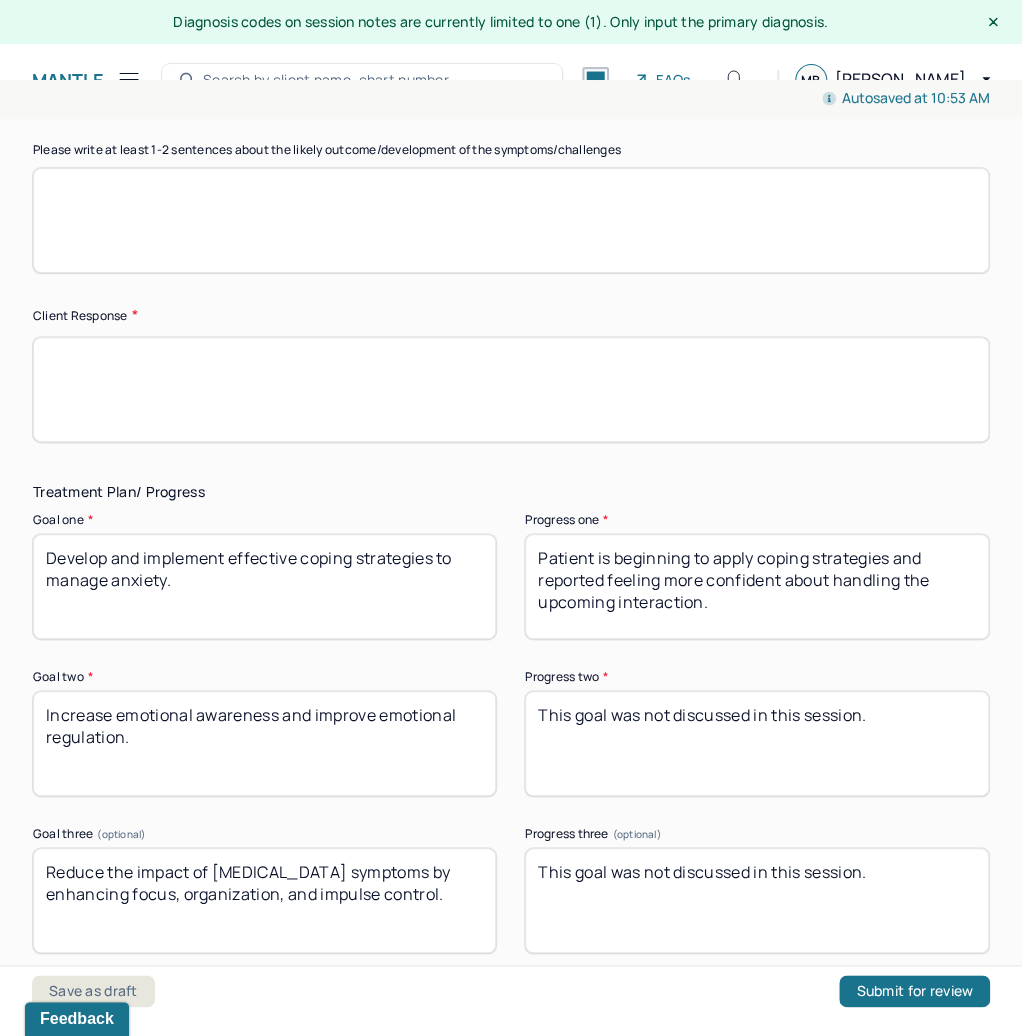 scroll, scrollTop: 3120, scrollLeft: 0, axis: vertical 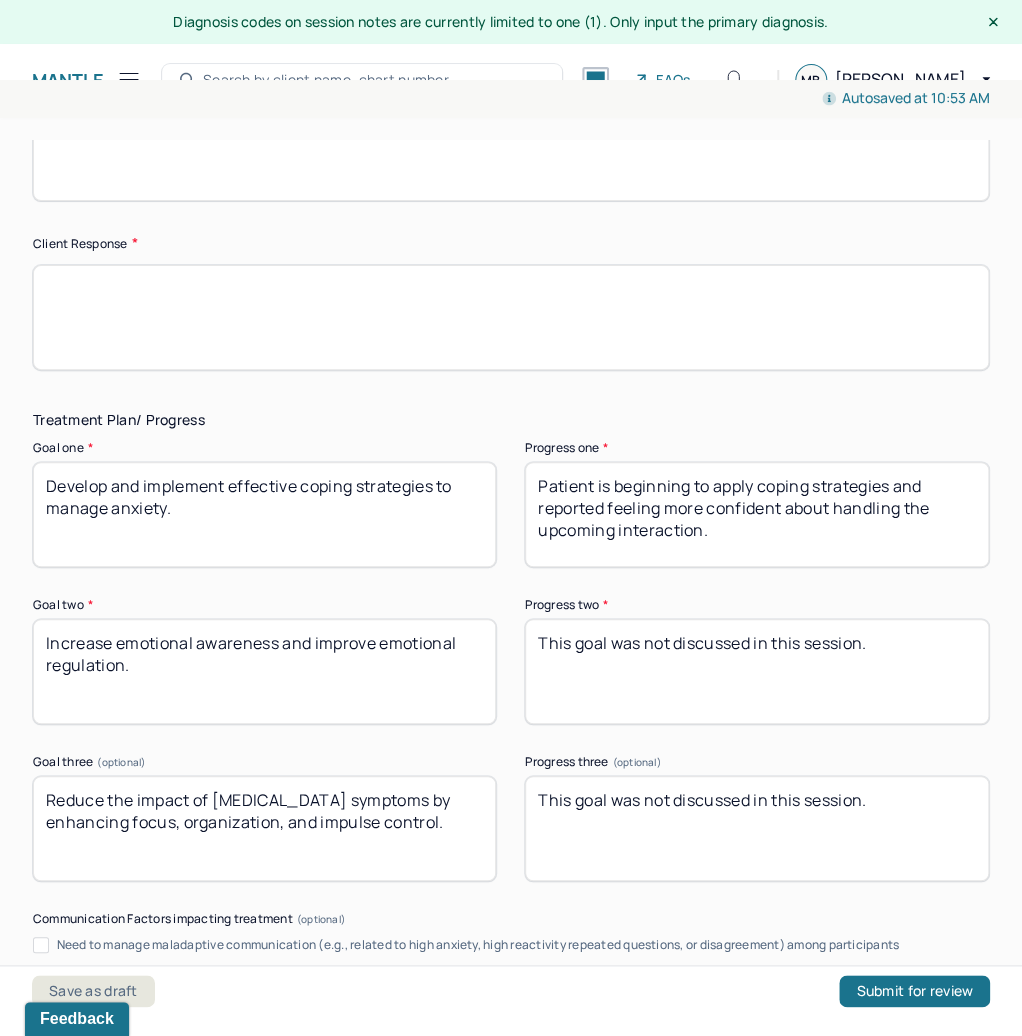 type 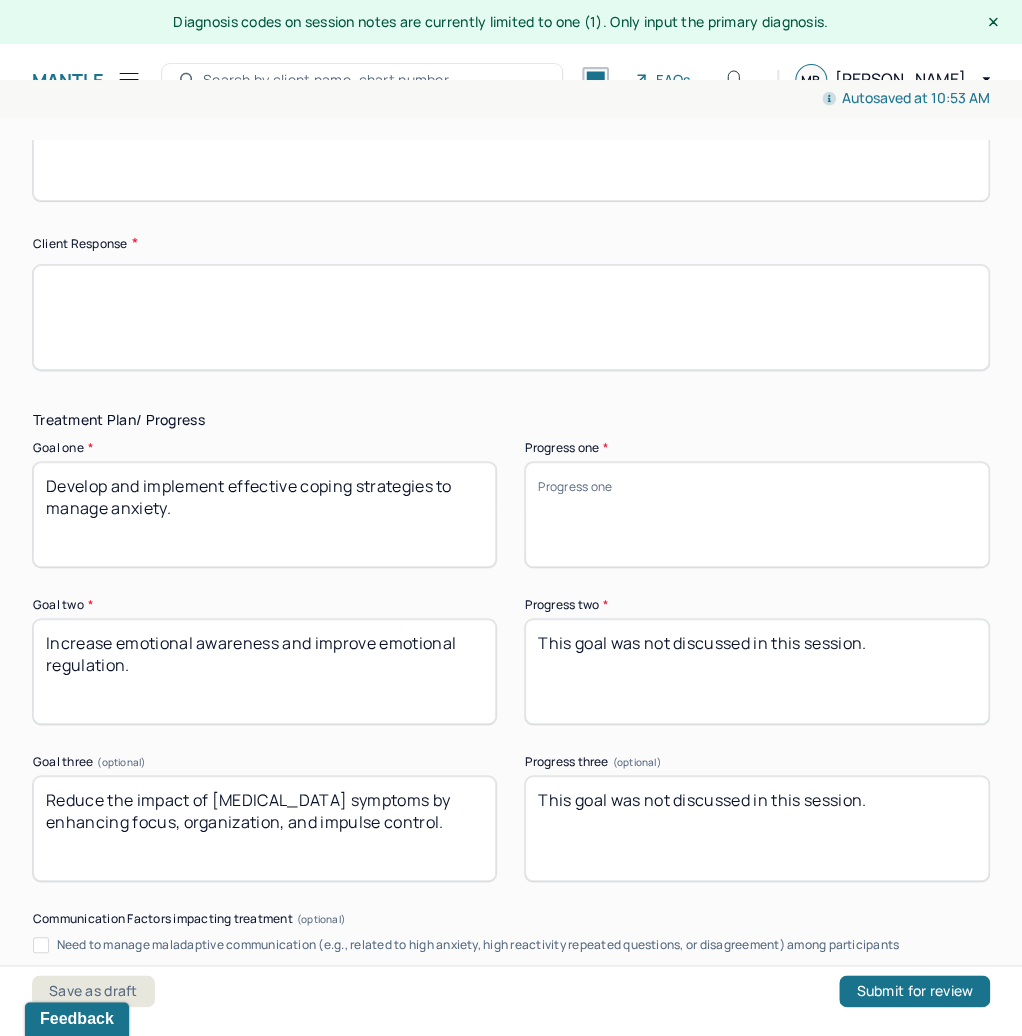 type 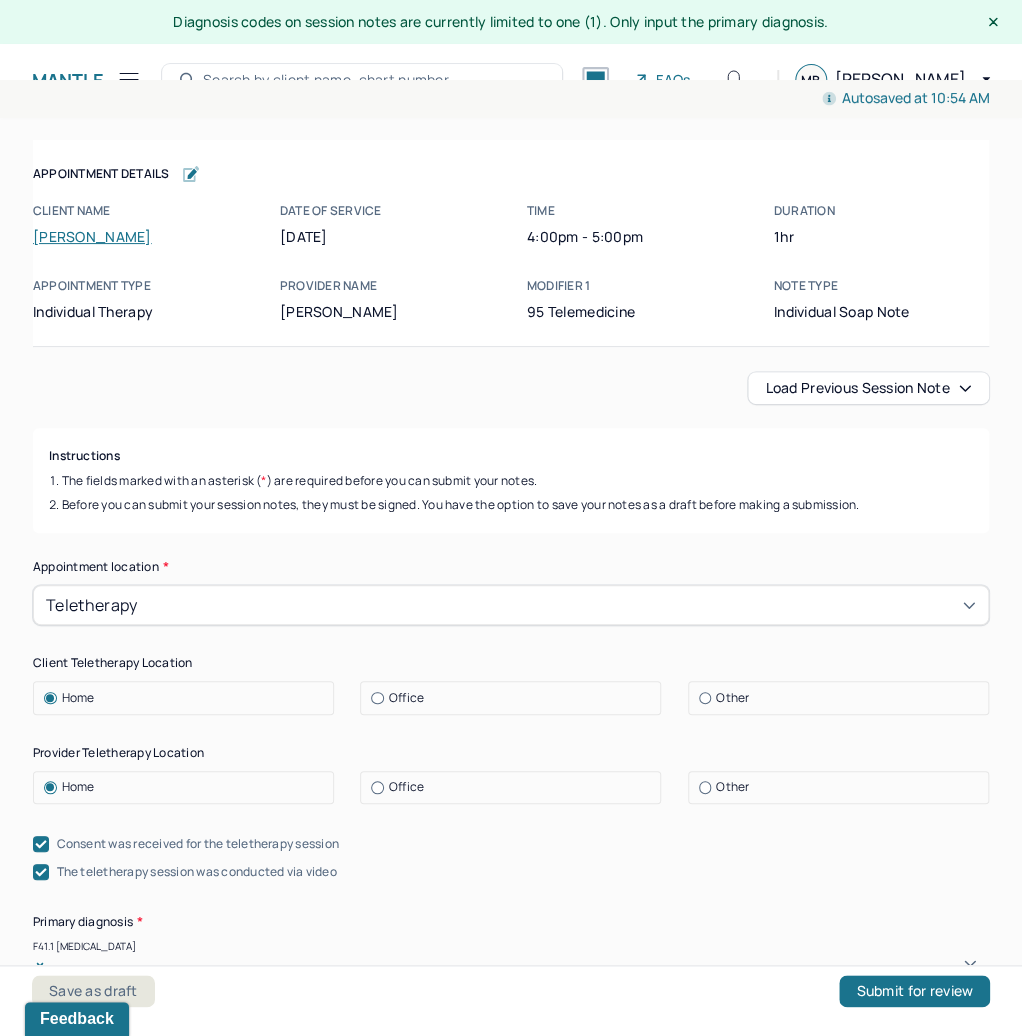scroll, scrollTop: 480, scrollLeft: 0, axis: vertical 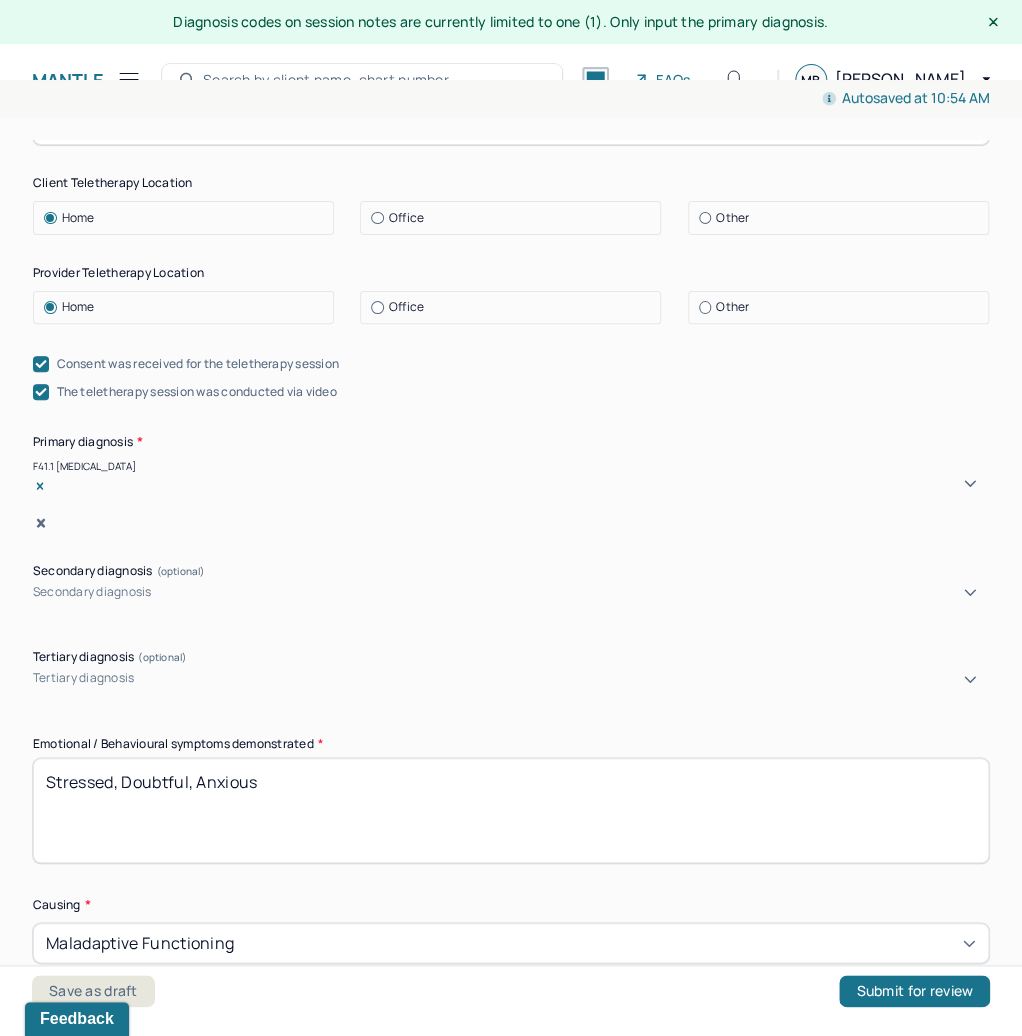 type on "This goal was not discussed in this session." 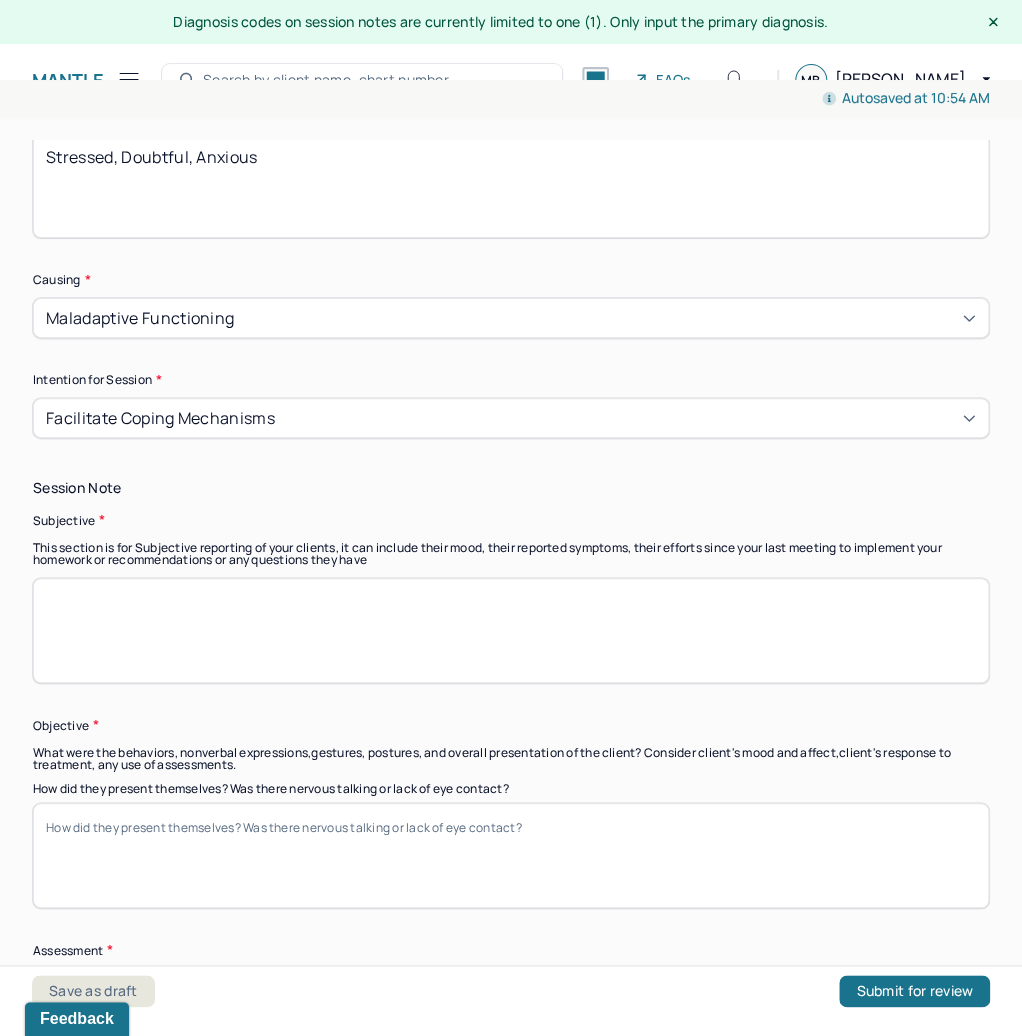 scroll, scrollTop: 1360, scrollLeft: 0, axis: vertical 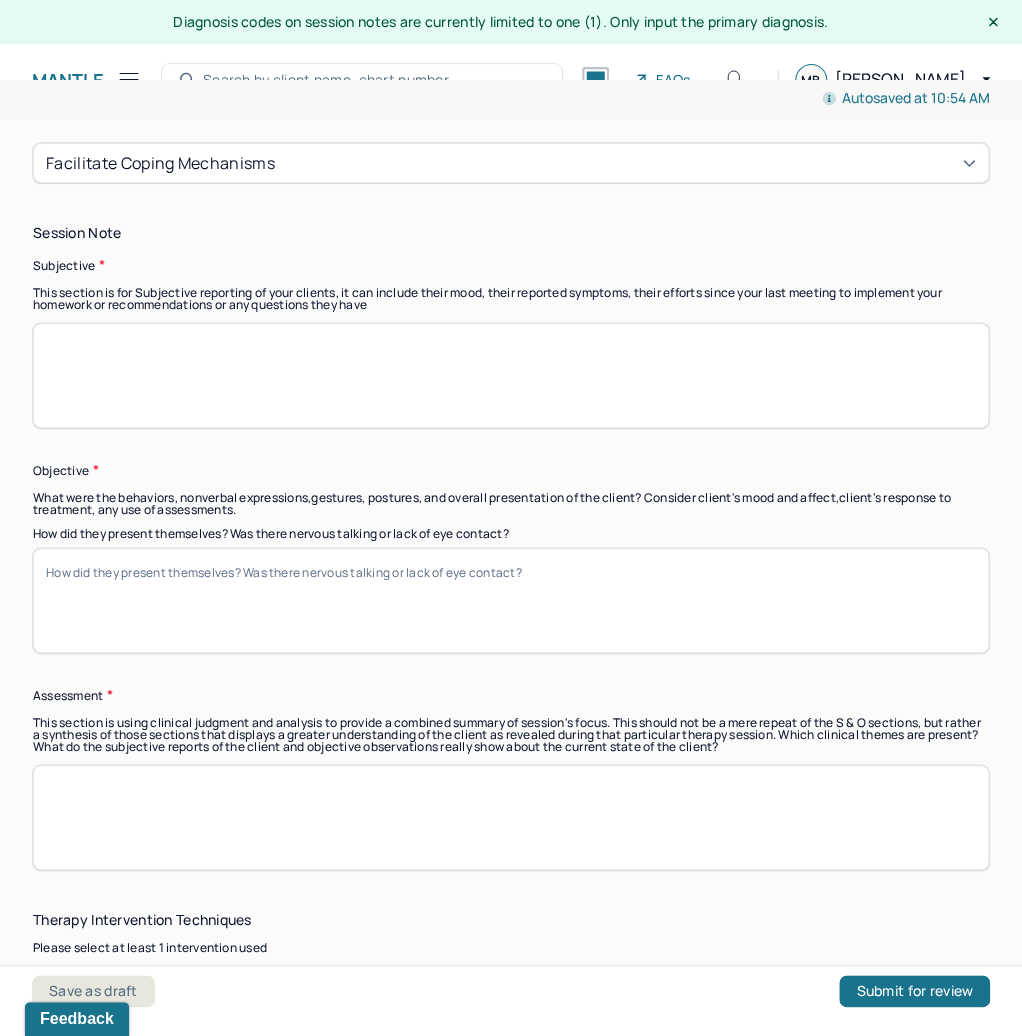 click at bounding box center [511, 375] 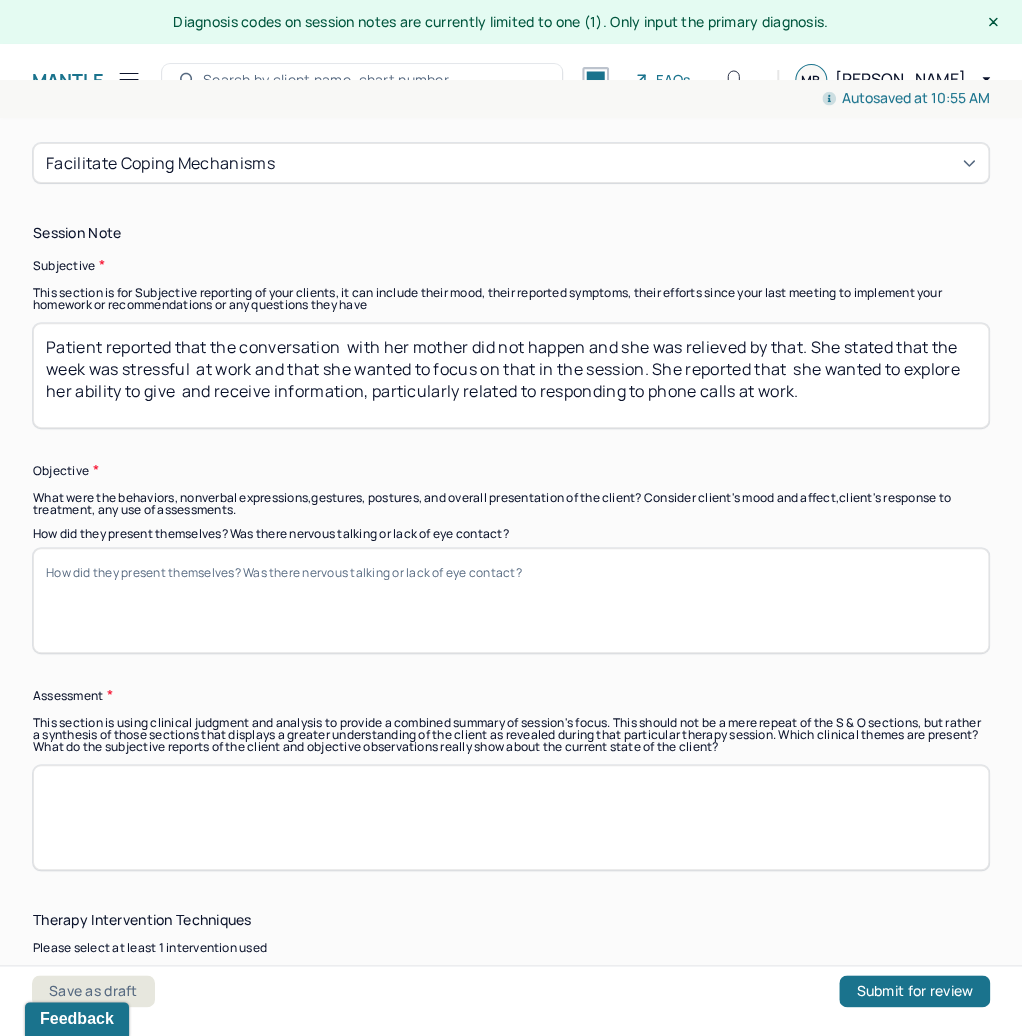 type on "Patient reported that the conversation  with her mother did not happen and she was relieved by that. She stated that the week was stressful  at work and that she wanted to focus on that in the session. She reported that  she wanted to explore her ability to give  and receive information, particularly related to responding to phone calls at work." 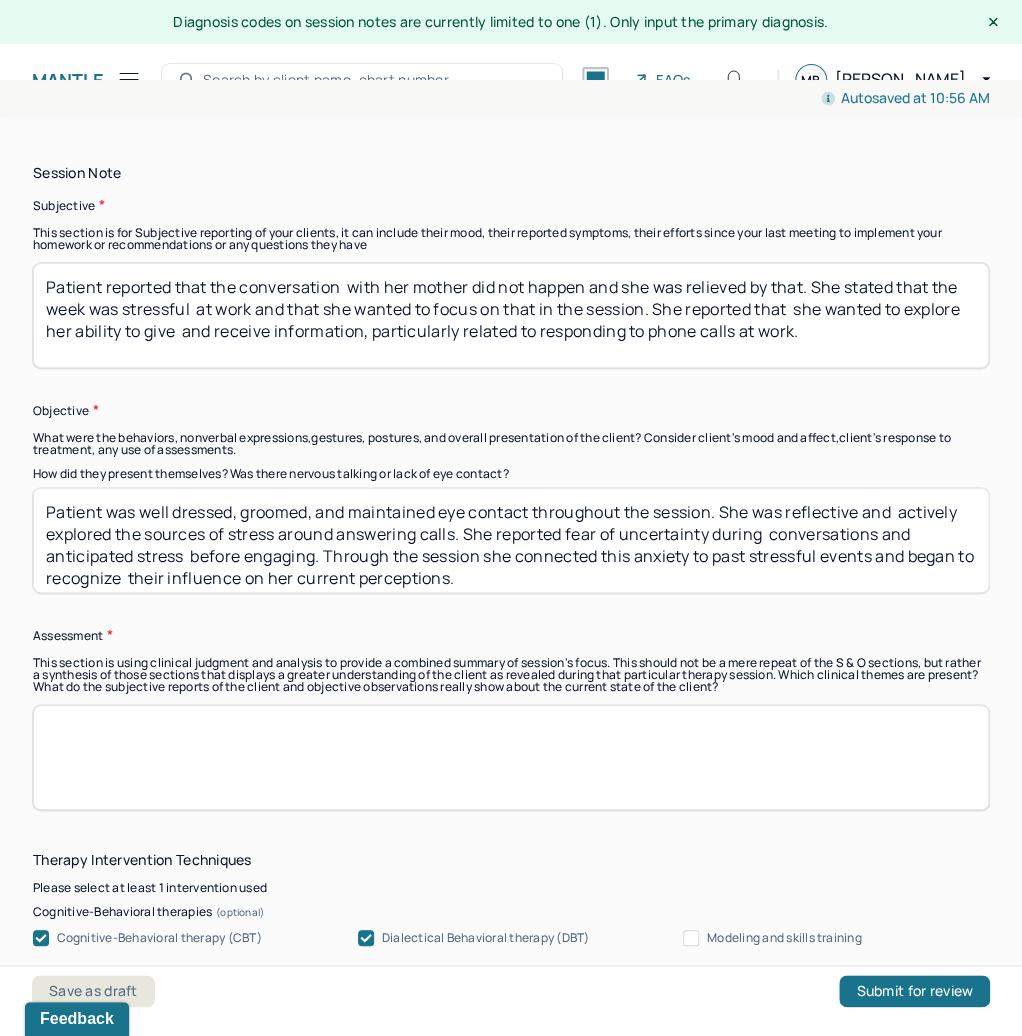 scroll, scrollTop: 1840, scrollLeft: 0, axis: vertical 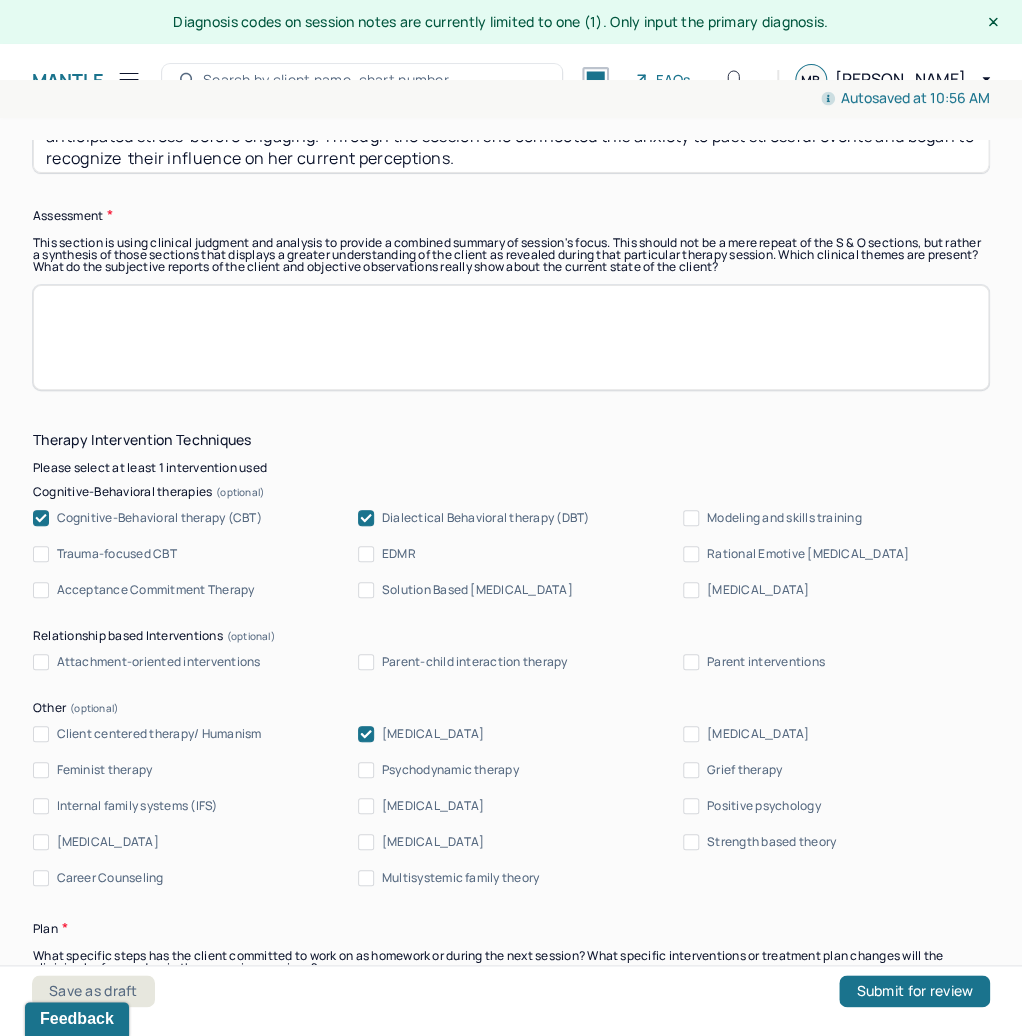type on "Patient was well dressed, groomed, and maintained eye contact throughout the session. She was reflective and  actively explored the sources of stress around answering calls. She reported fear of uncertainty during  conversations and anticipated stress  before engaging. Through the session she connected this anxiety to past stressful events and began to recognize  their influence on her current perceptions." 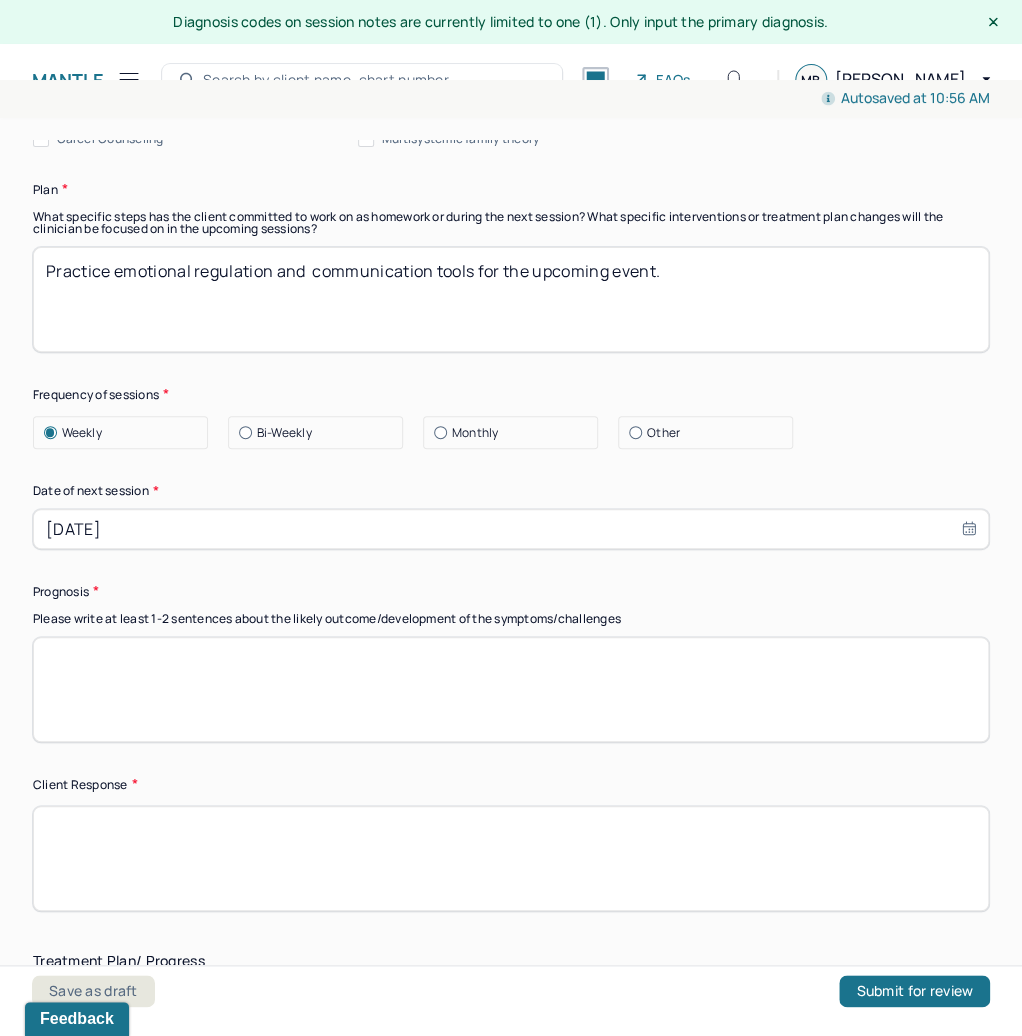 scroll, scrollTop: 2480, scrollLeft: 0, axis: vertical 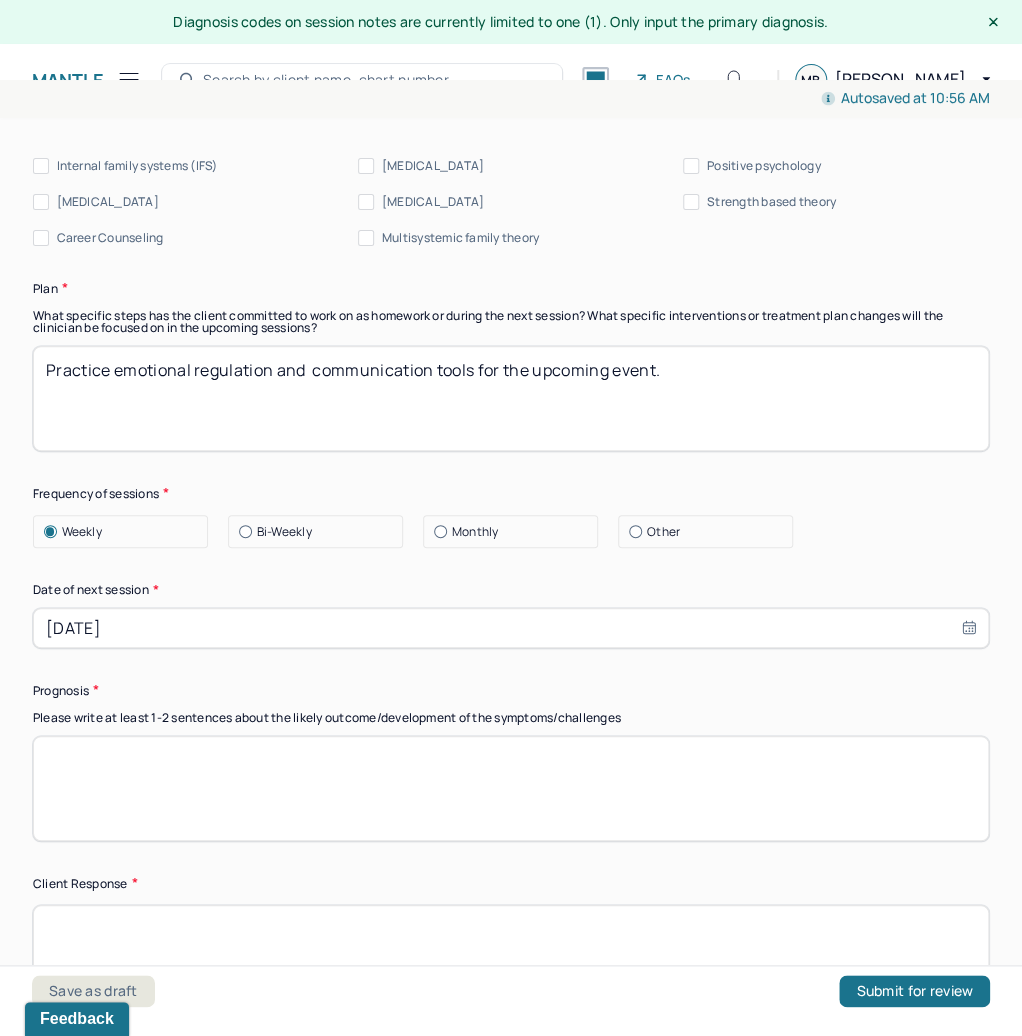 type on "Patient is experiencing anticipatory  anxiety related to communication in the workplace. Her ability to reflect on internal e xperiences and link them to past  events shows growing insight and supports continued  therapeutic work." 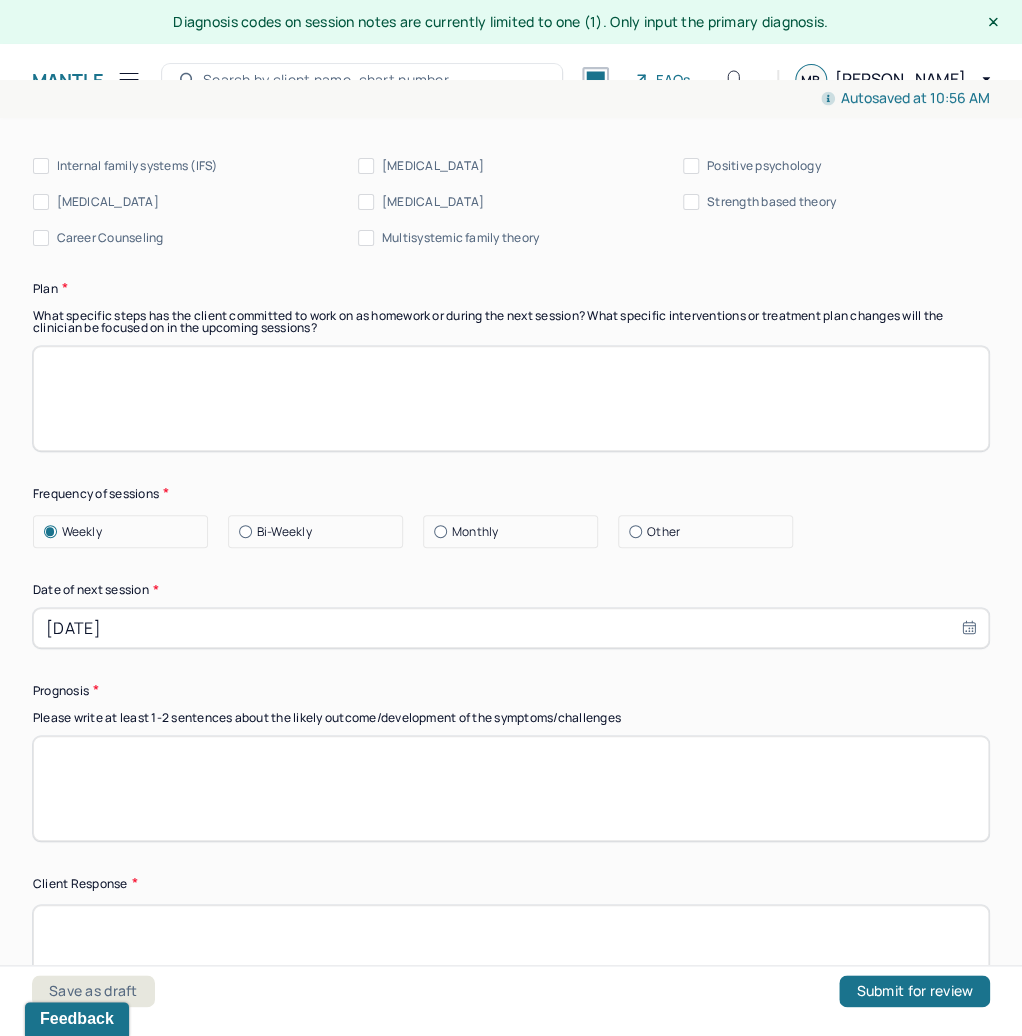 paste on "Continue to explore anxiety triggers  related to communication. Introduce" 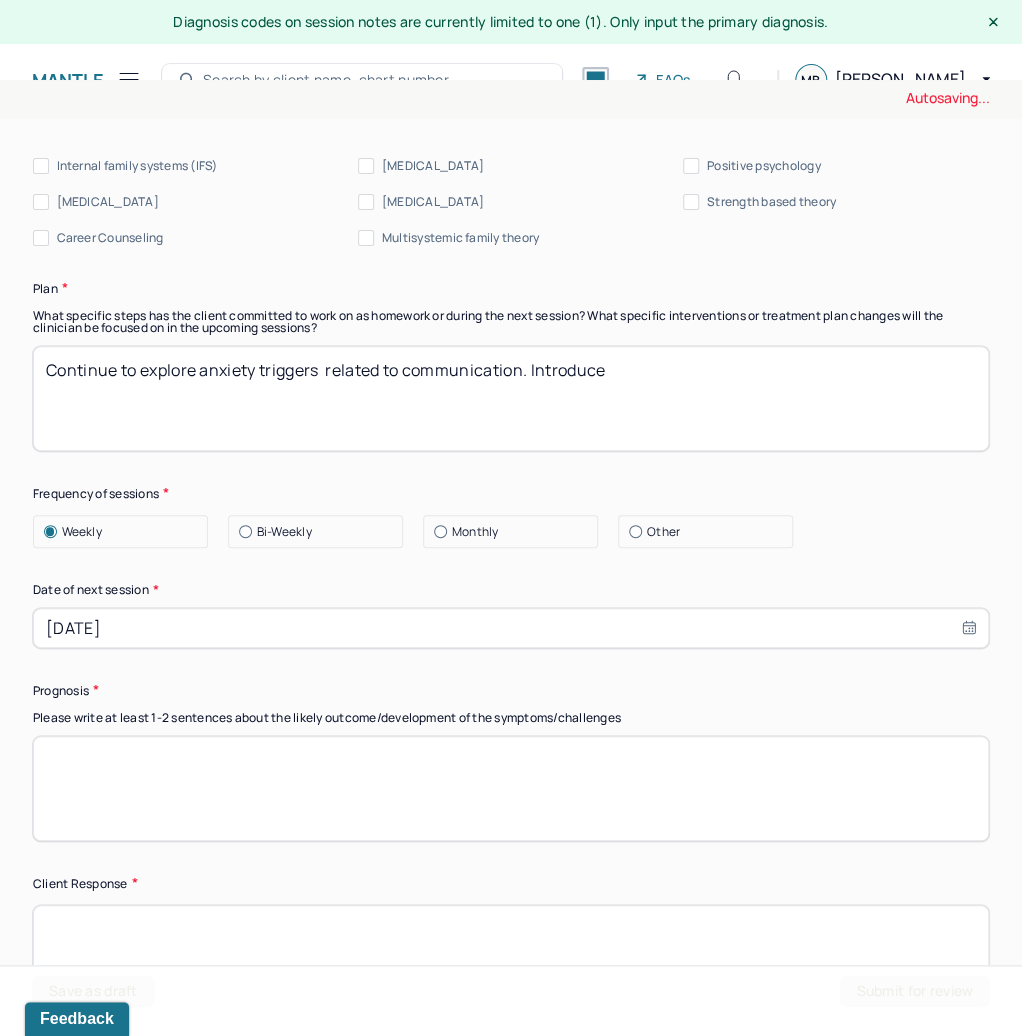 type on "Continue to explore anxiety triggers  related to communication. Introduce" 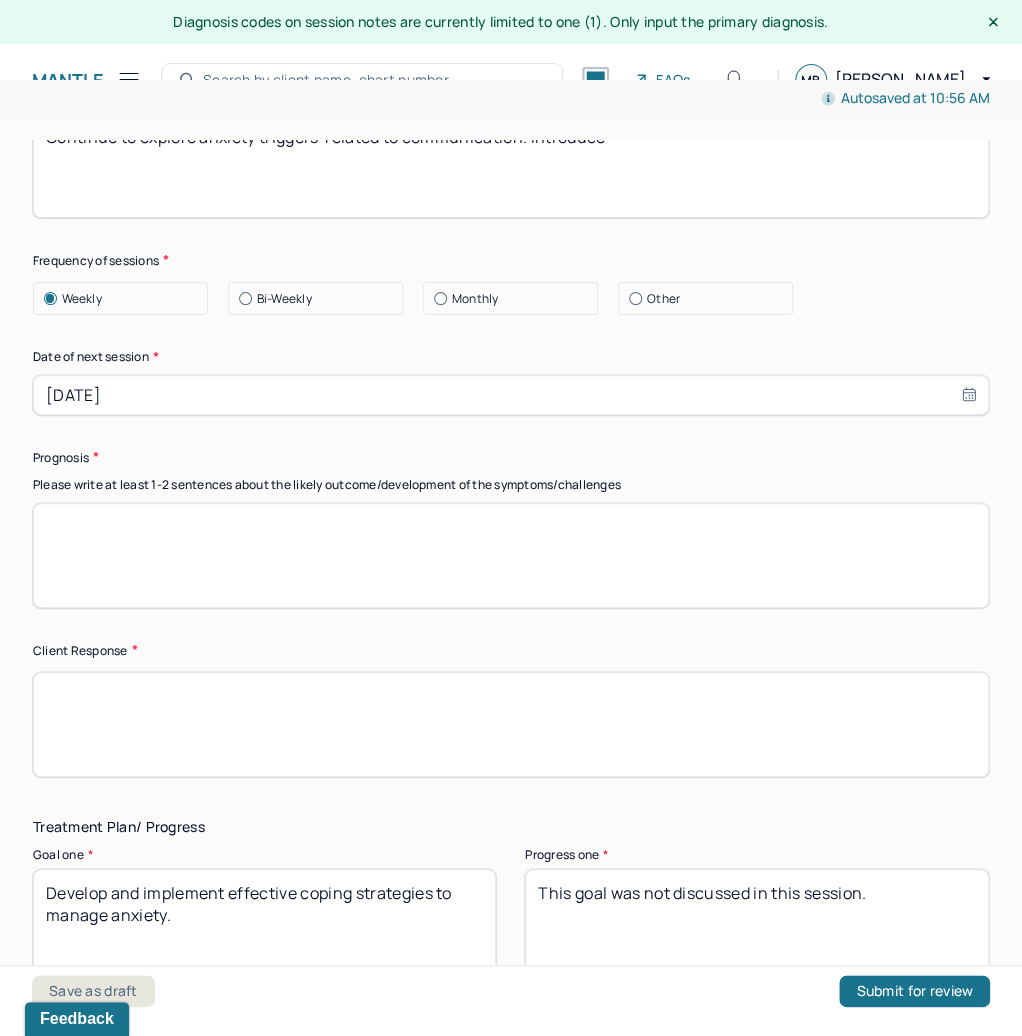 scroll, scrollTop: 2800, scrollLeft: 0, axis: vertical 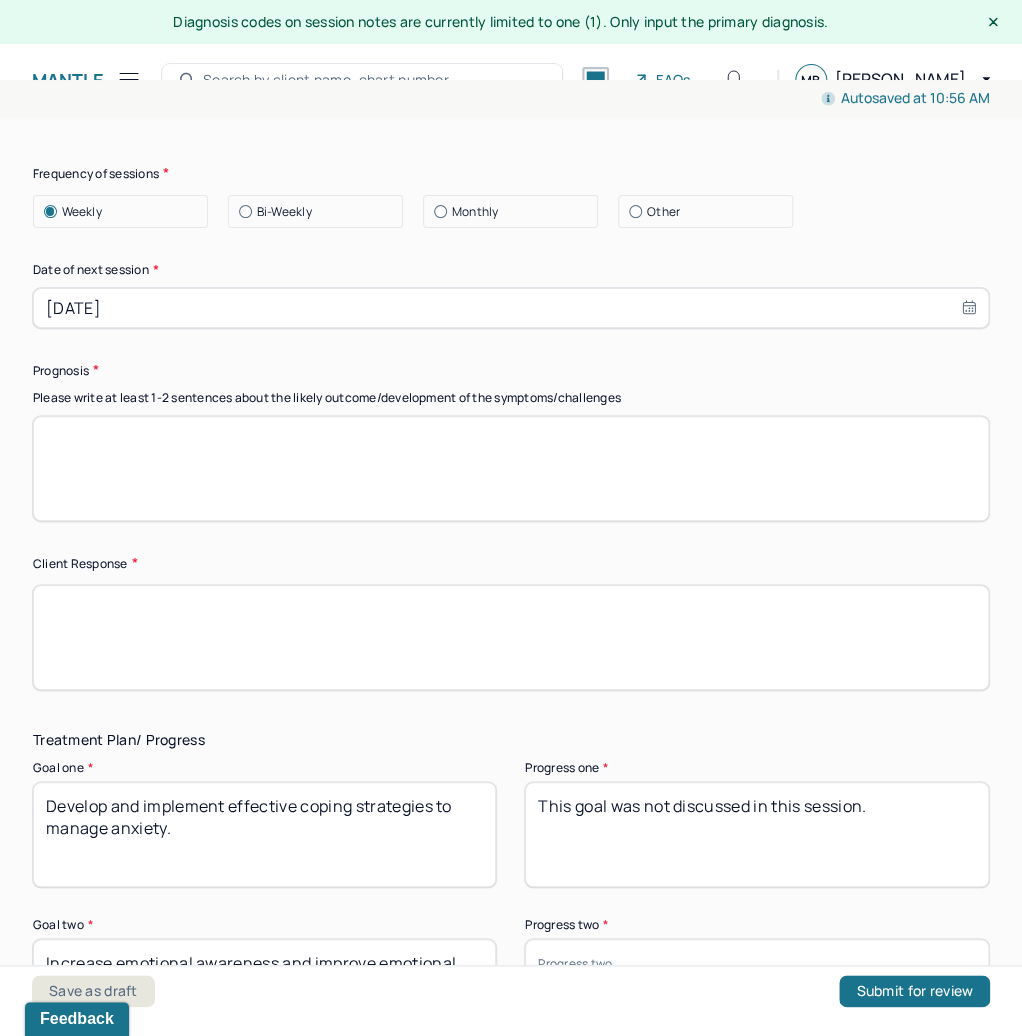 click at bounding box center [511, 468] 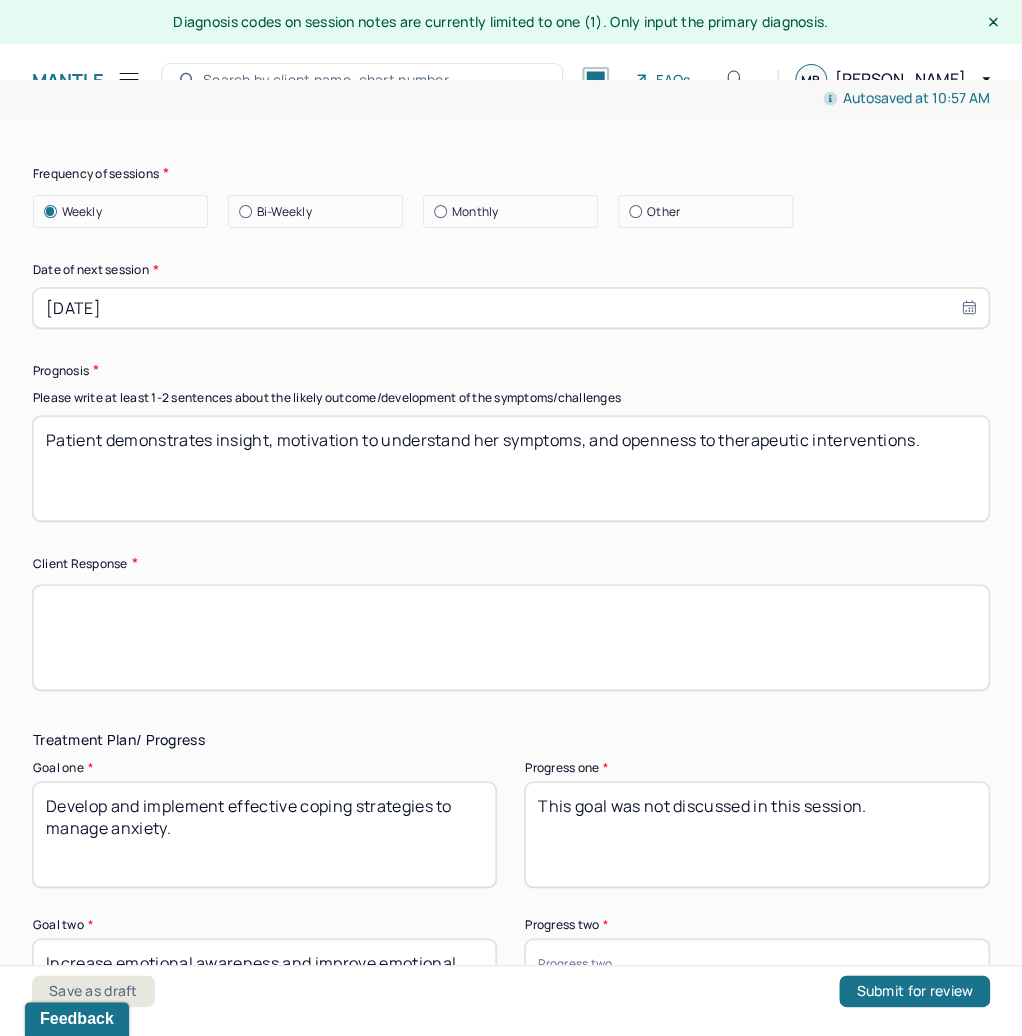 click on "Patient demonstrates insight, motivation to understand her symptoms, and openness to therapeutic interventions." at bounding box center [511, 468] 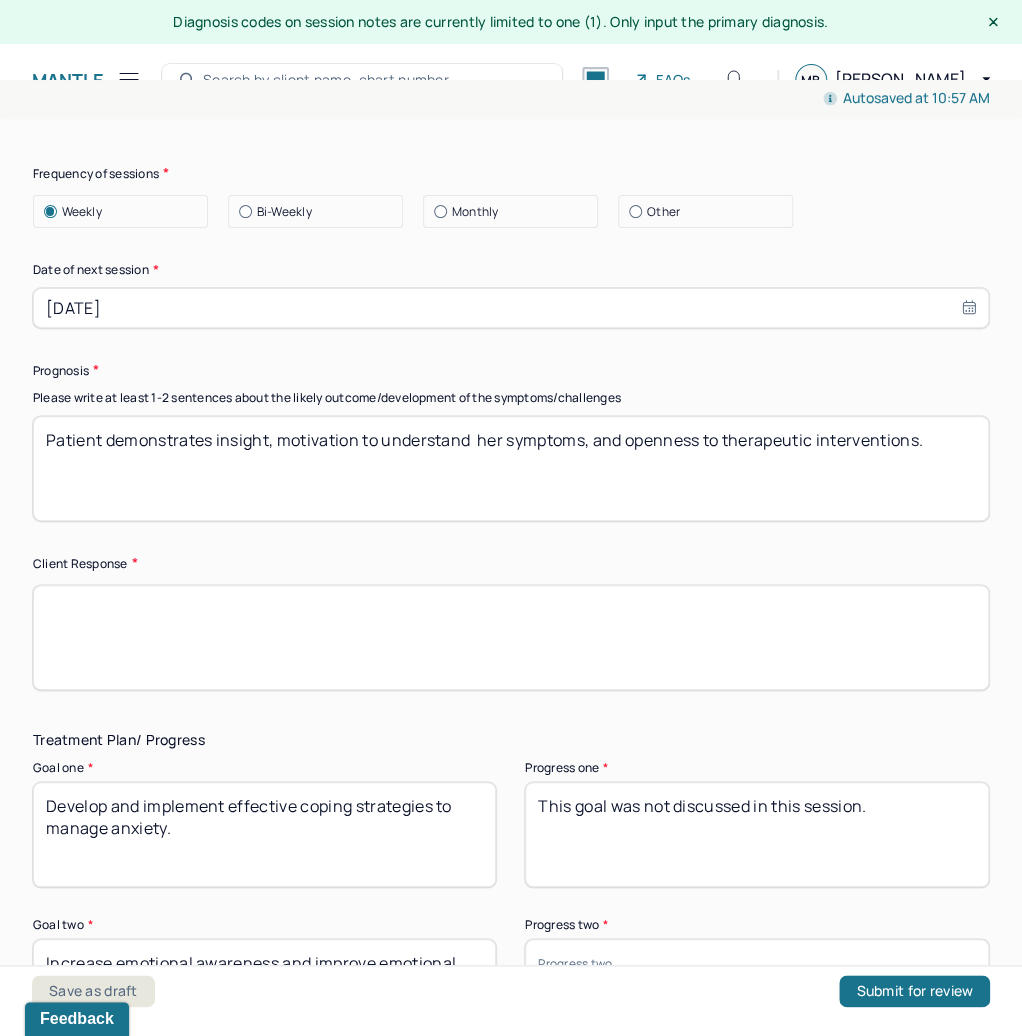 click on "Patient demonstrates insight, motivation to understand  her symptoms, and openness to therapeutic interventions." at bounding box center (511, 468) 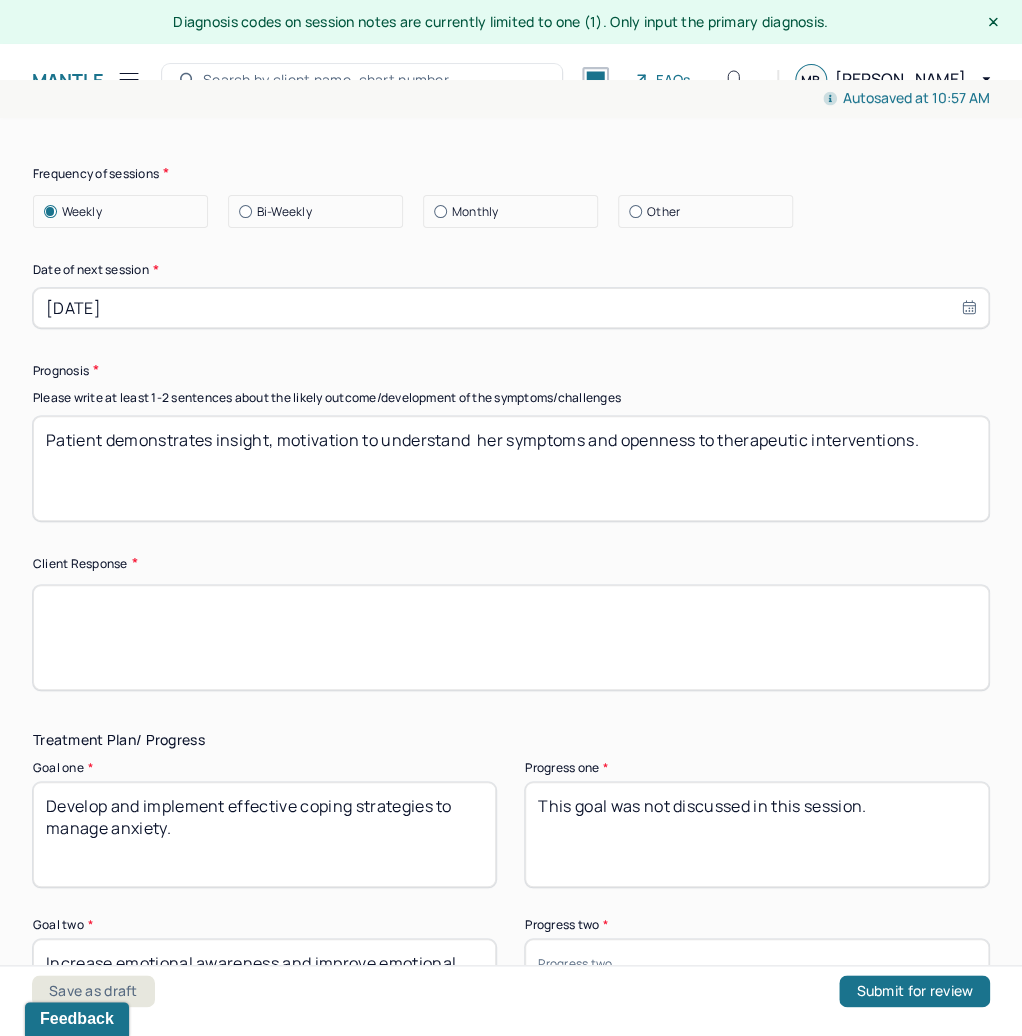 type on "Patient demonstrates insight, motivation to understand  her symptoms and openness to therapeutic interventions." 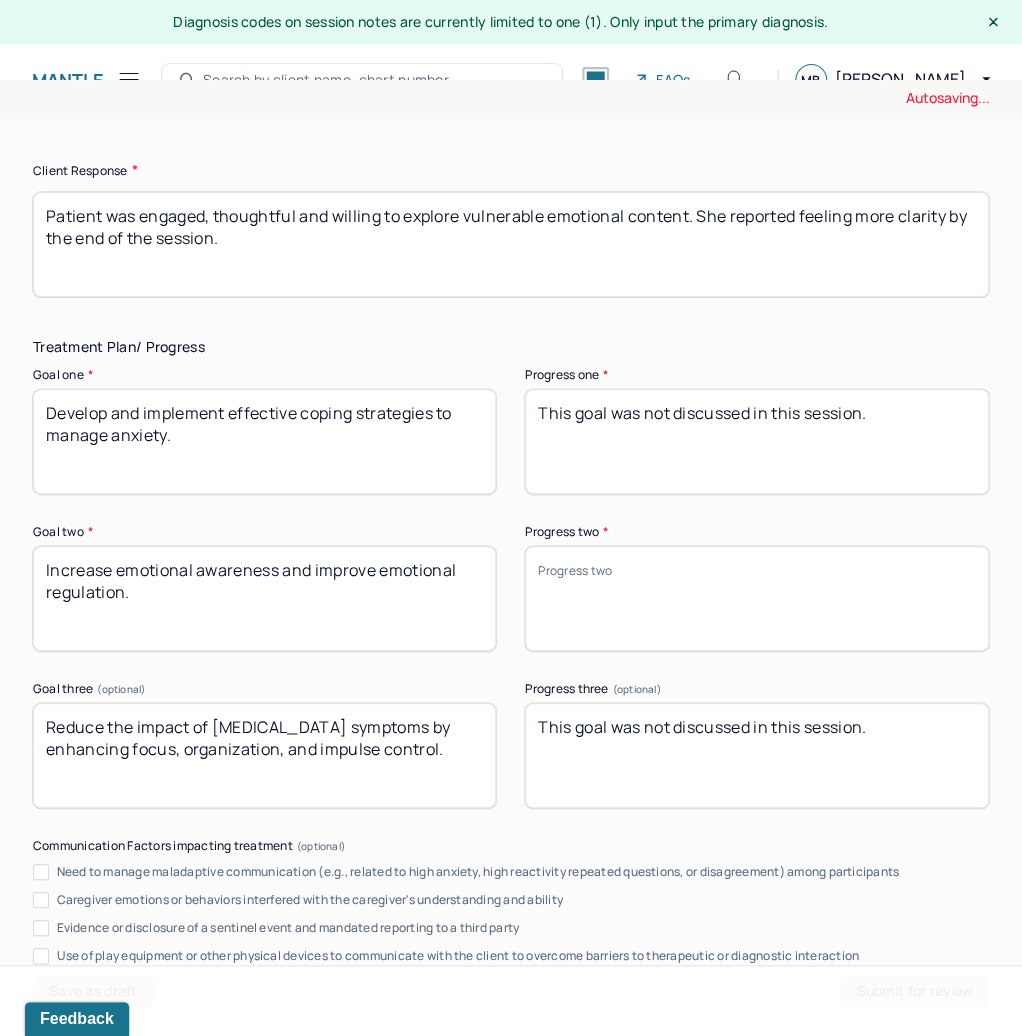 scroll, scrollTop: 3200, scrollLeft: 0, axis: vertical 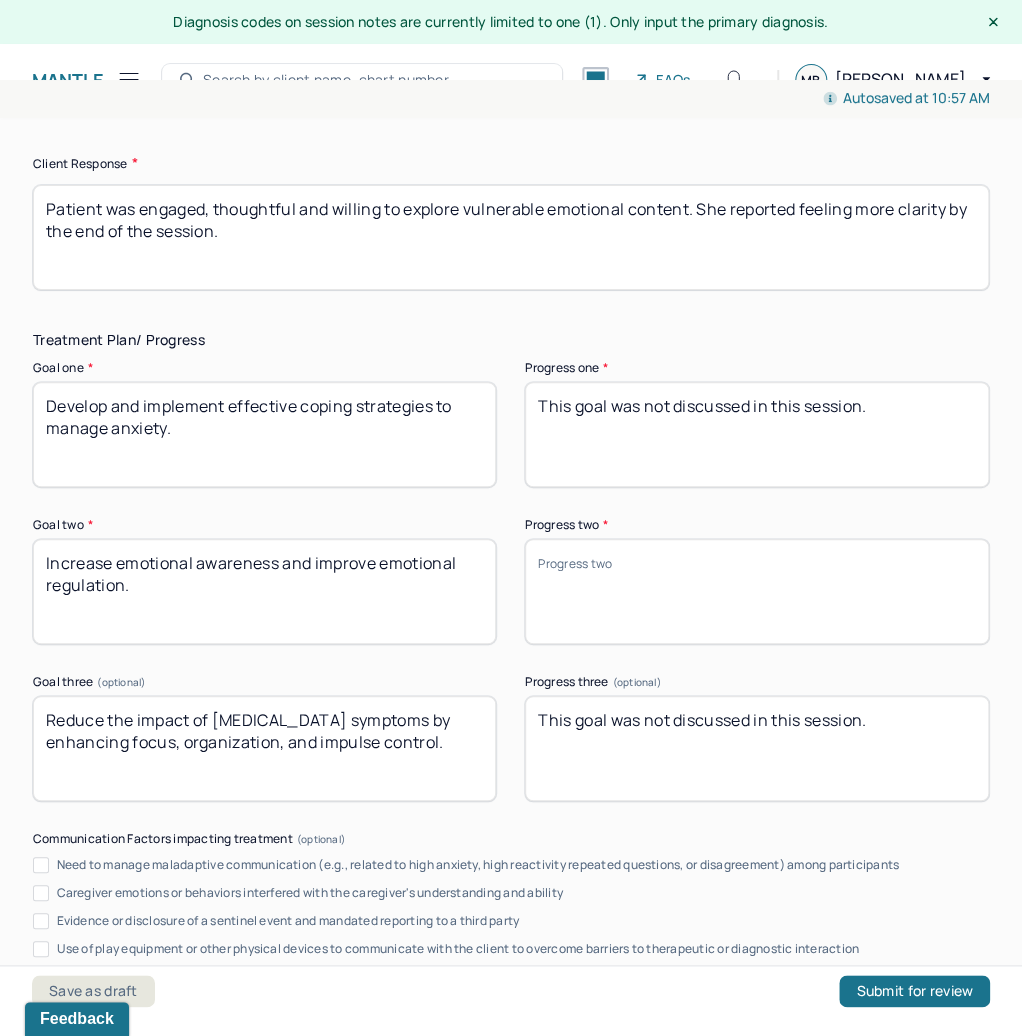 type on "Patient was engaged, thoughtful and willing to explore vulnerable emotional content. She reported feeling more clarity by the end of the session." 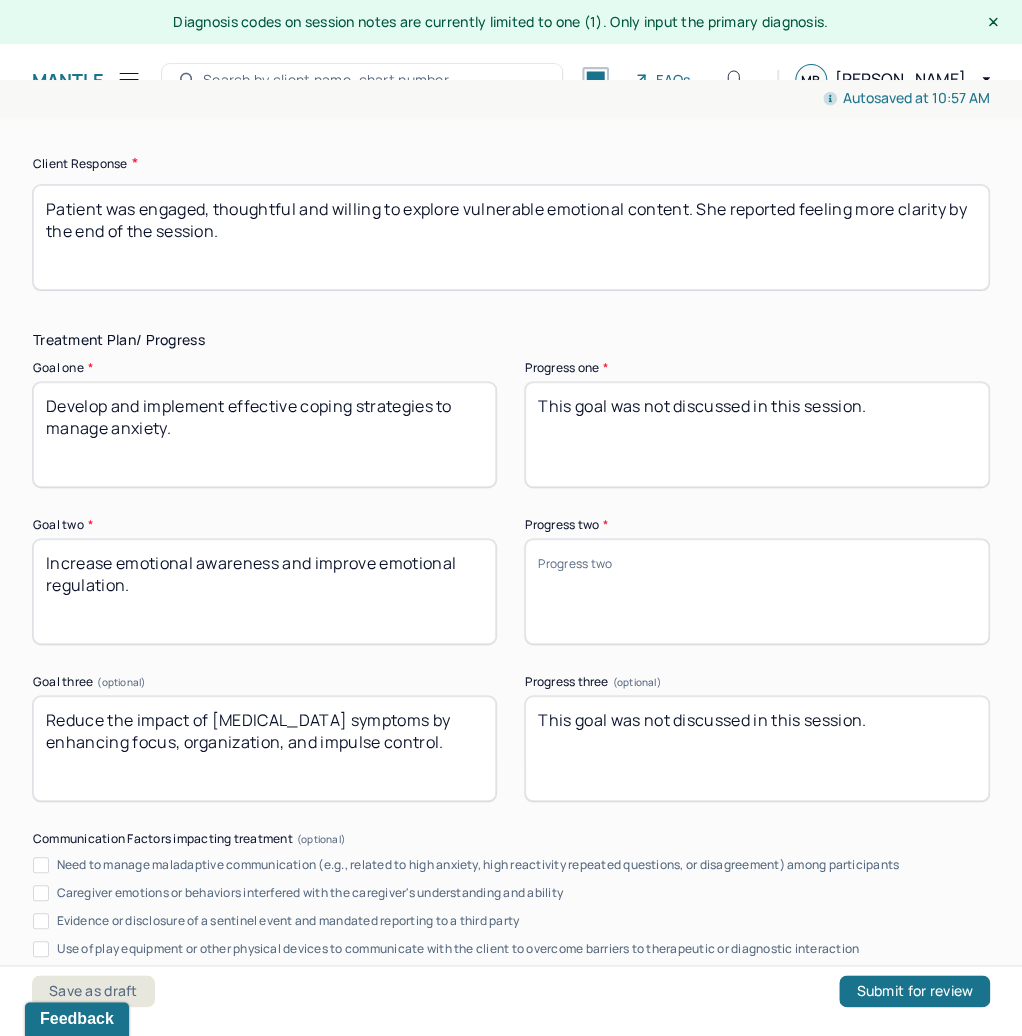 click on "This goal was not discussed in this session." at bounding box center (756, 748) 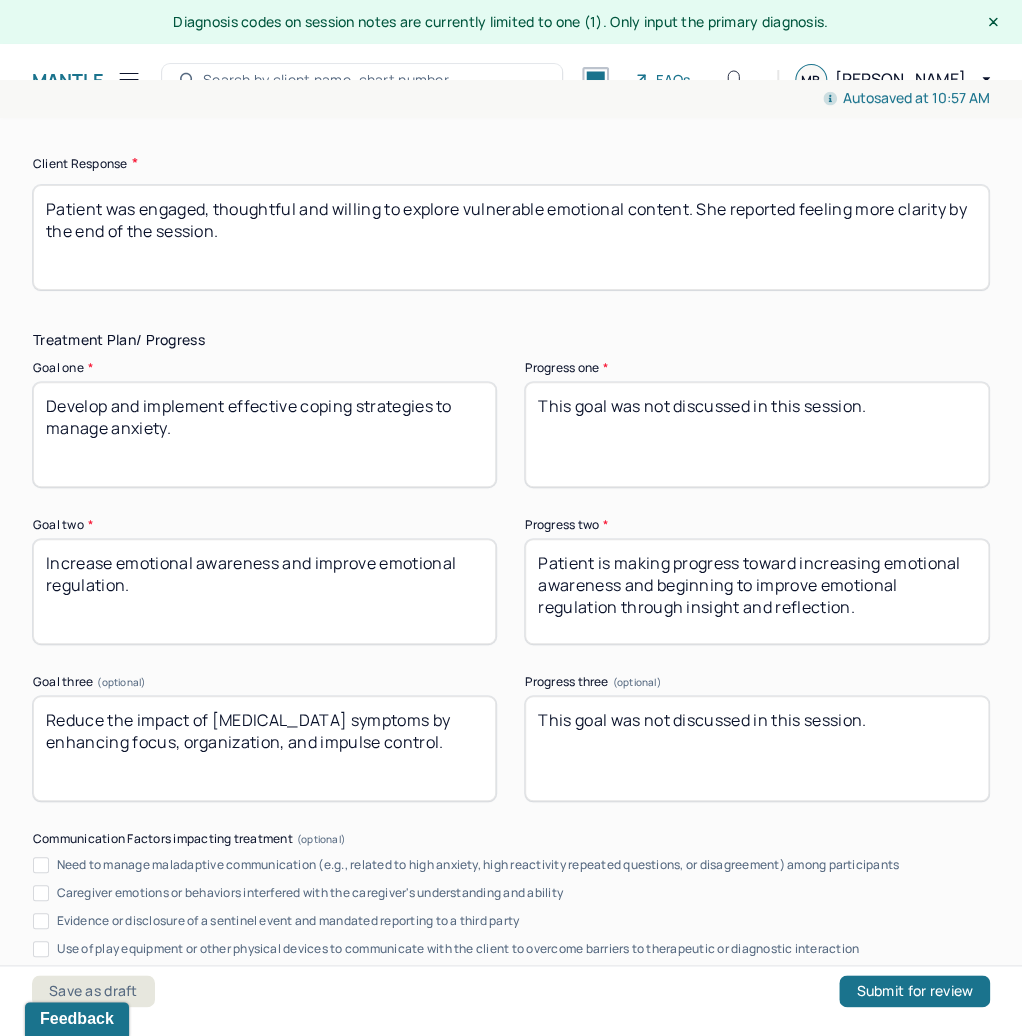 click on "Patient is making progress toward increasing emotional awareness and beginning to improve emotional regulation through insight and reflection." at bounding box center [756, 591] 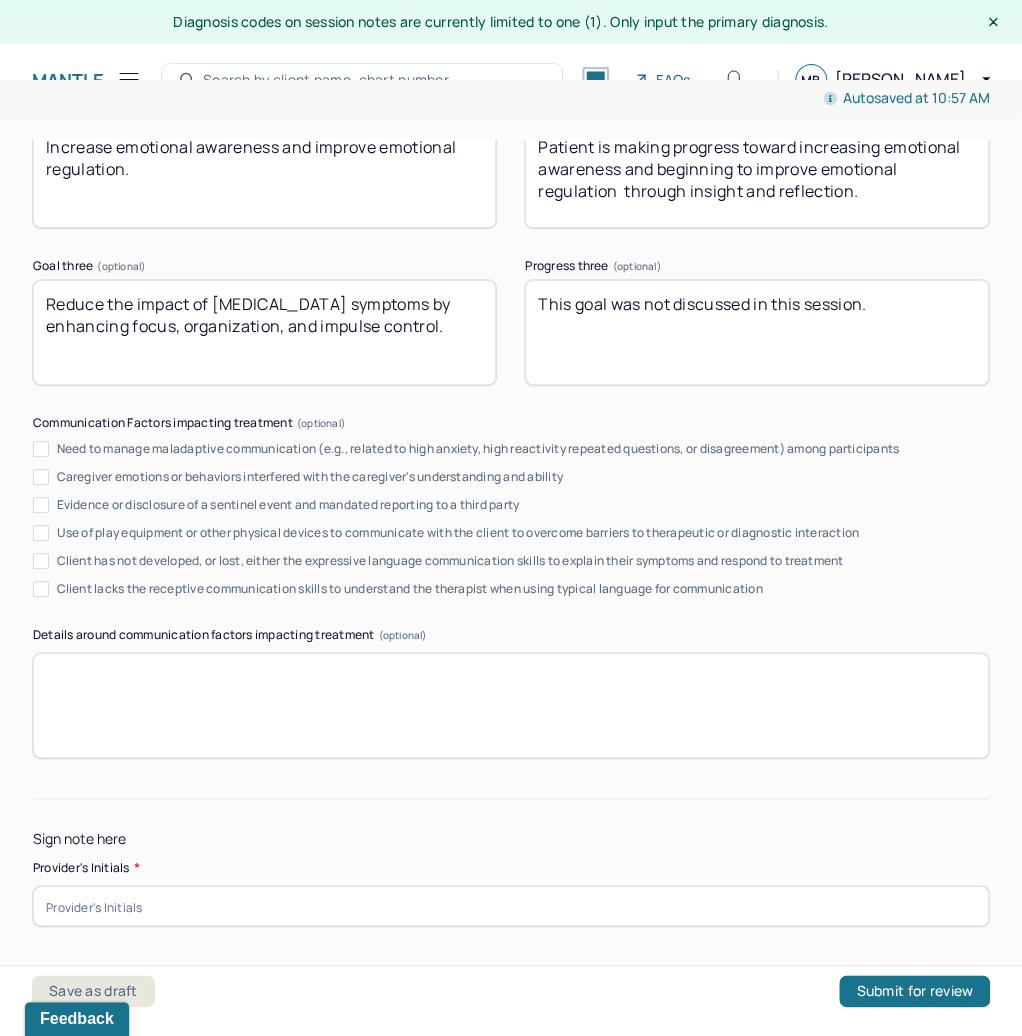 scroll, scrollTop: 3627, scrollLeft: 0, axis: vertical 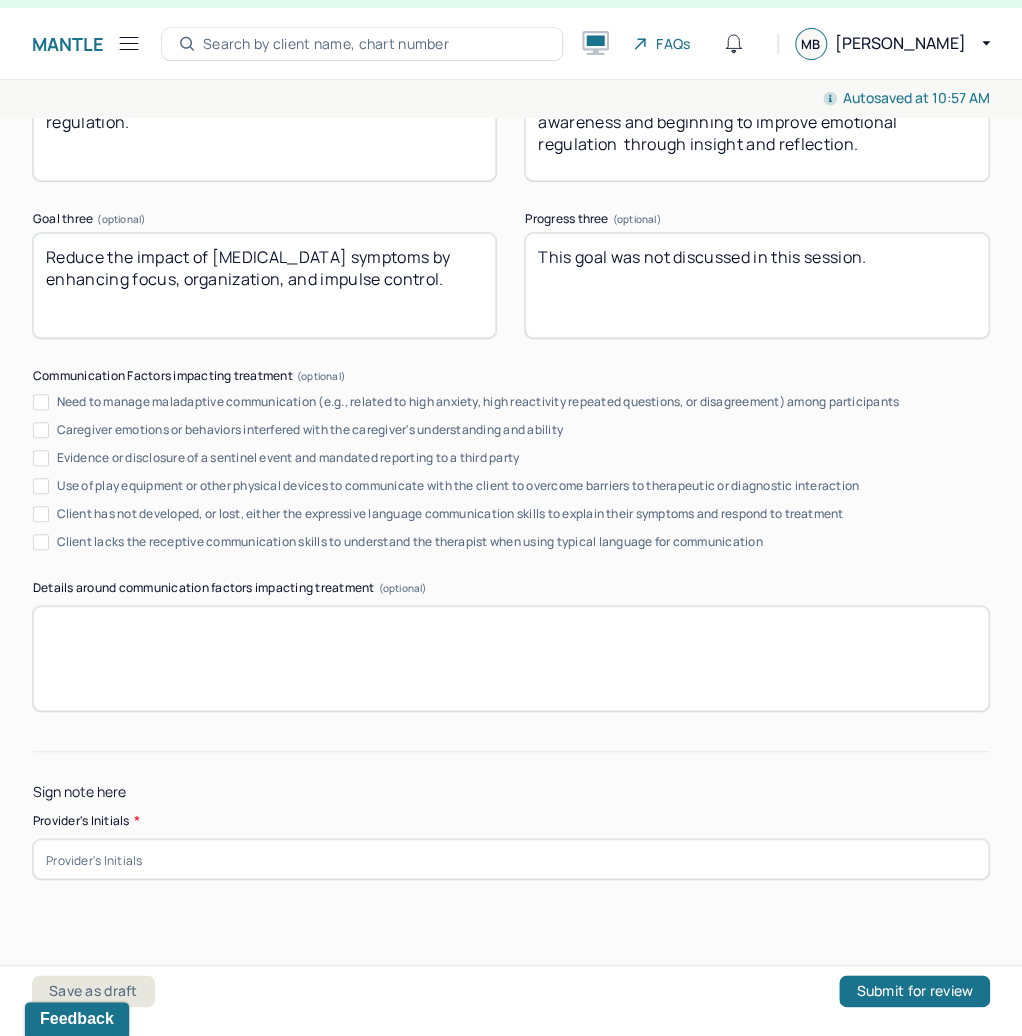 type on "Patient is making progress toward increasing emotional awareness and beginning to improve emotional regulation  through insight and reflection." 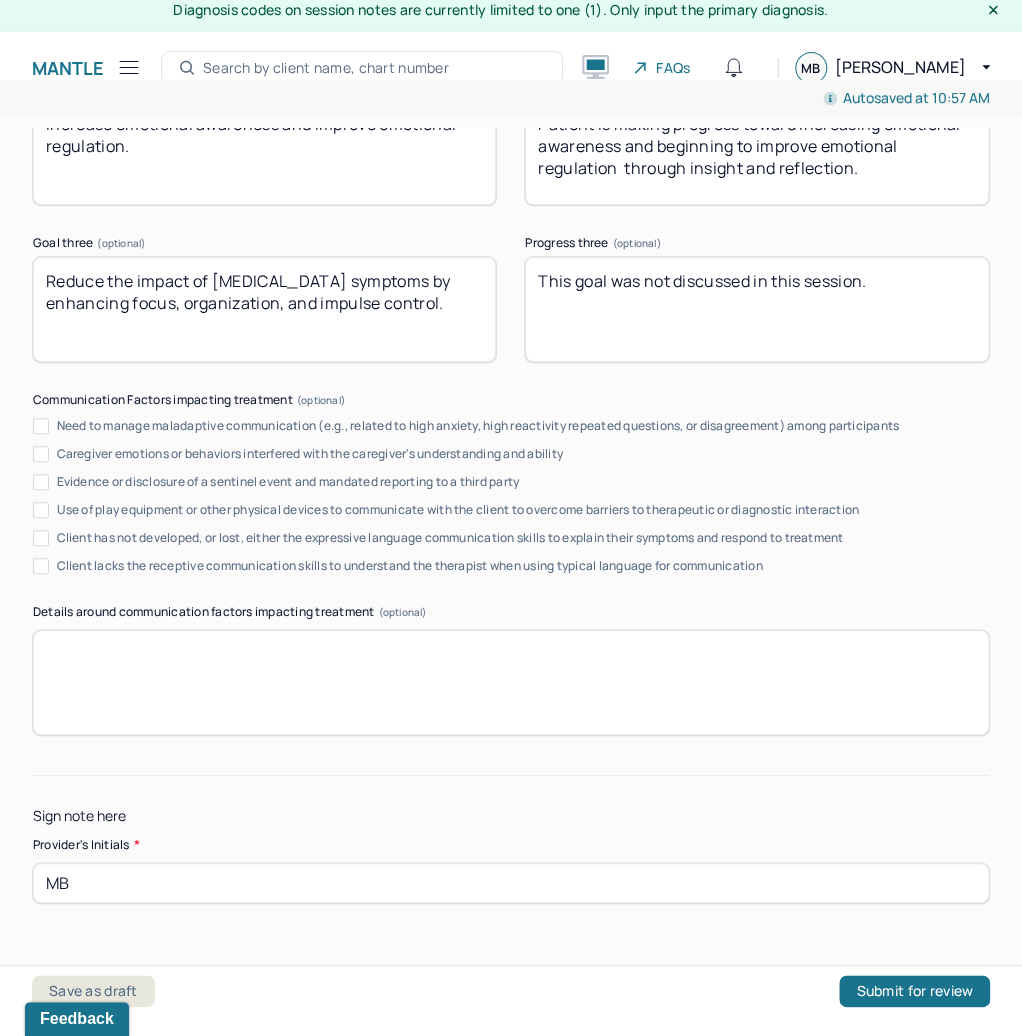 scroll, scrollTop: 0, scrollLeft: 0, axis: both 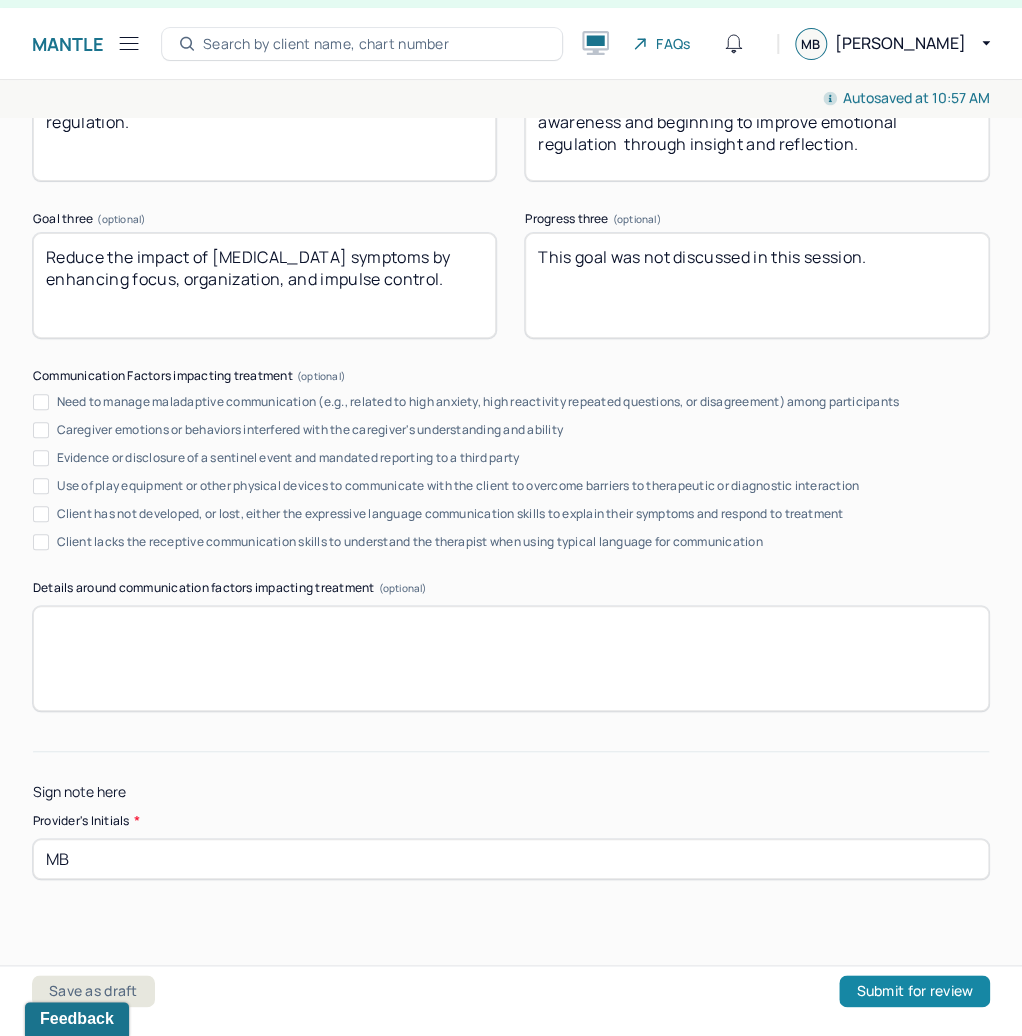 type on "MB" 